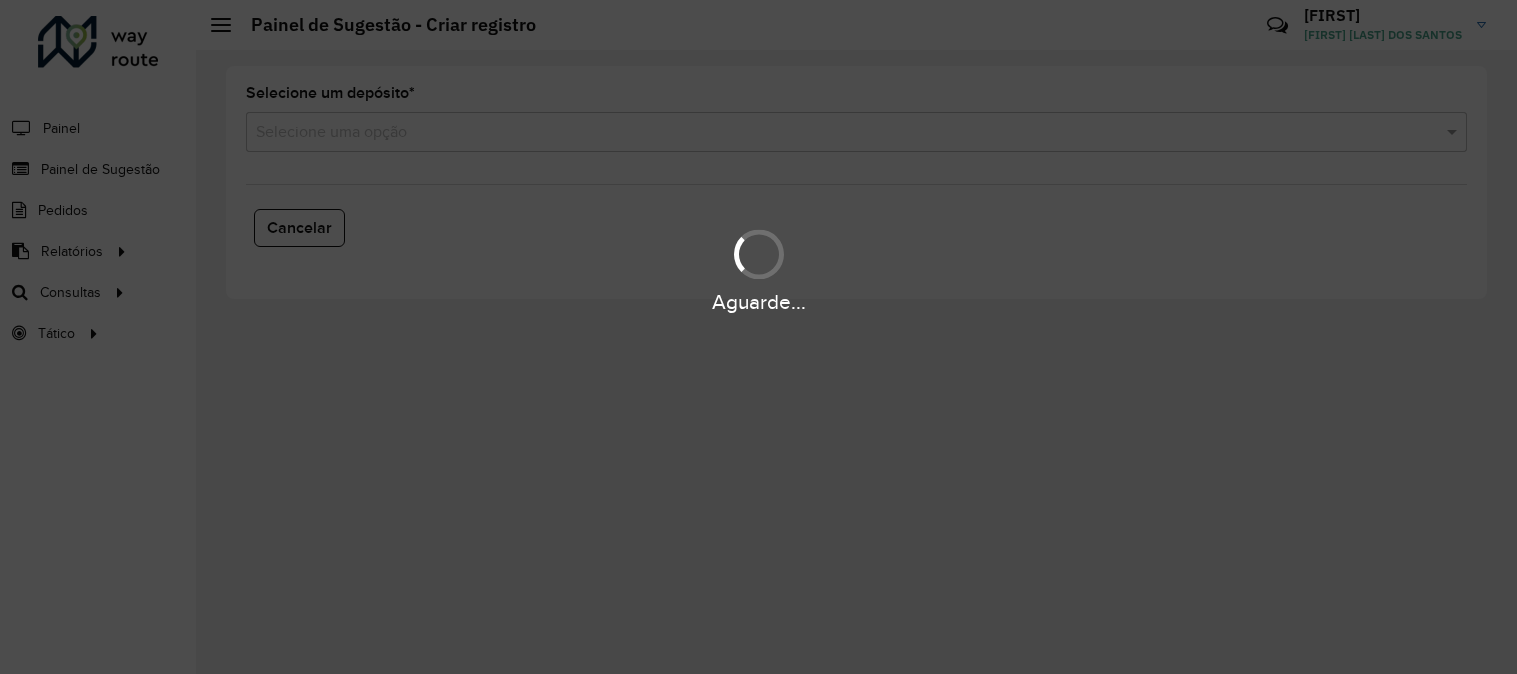 scroll, scrollTop: 0, scrollLeft: 0, axis: both 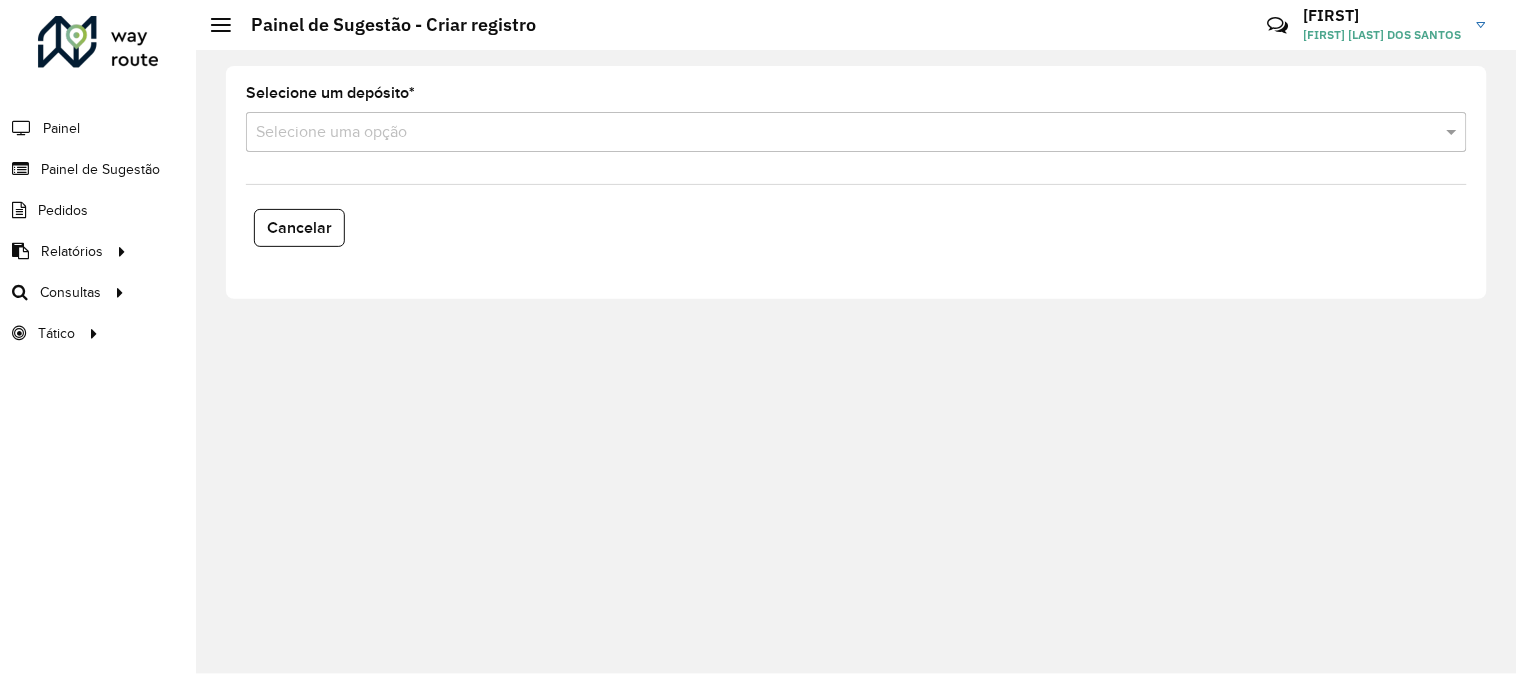 click at bounding box center [836, 133] 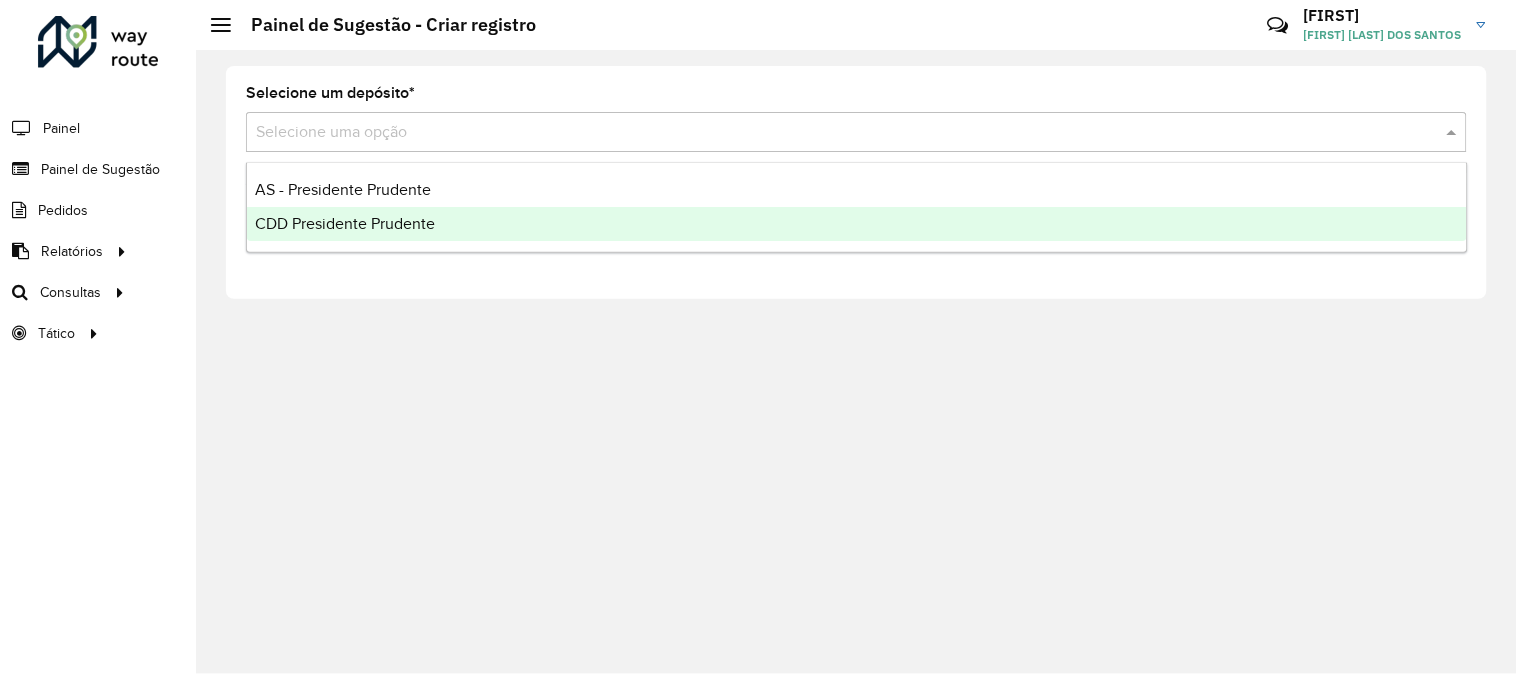 click on "CDD Presidente Prudente" at bounding box center (345, 223) 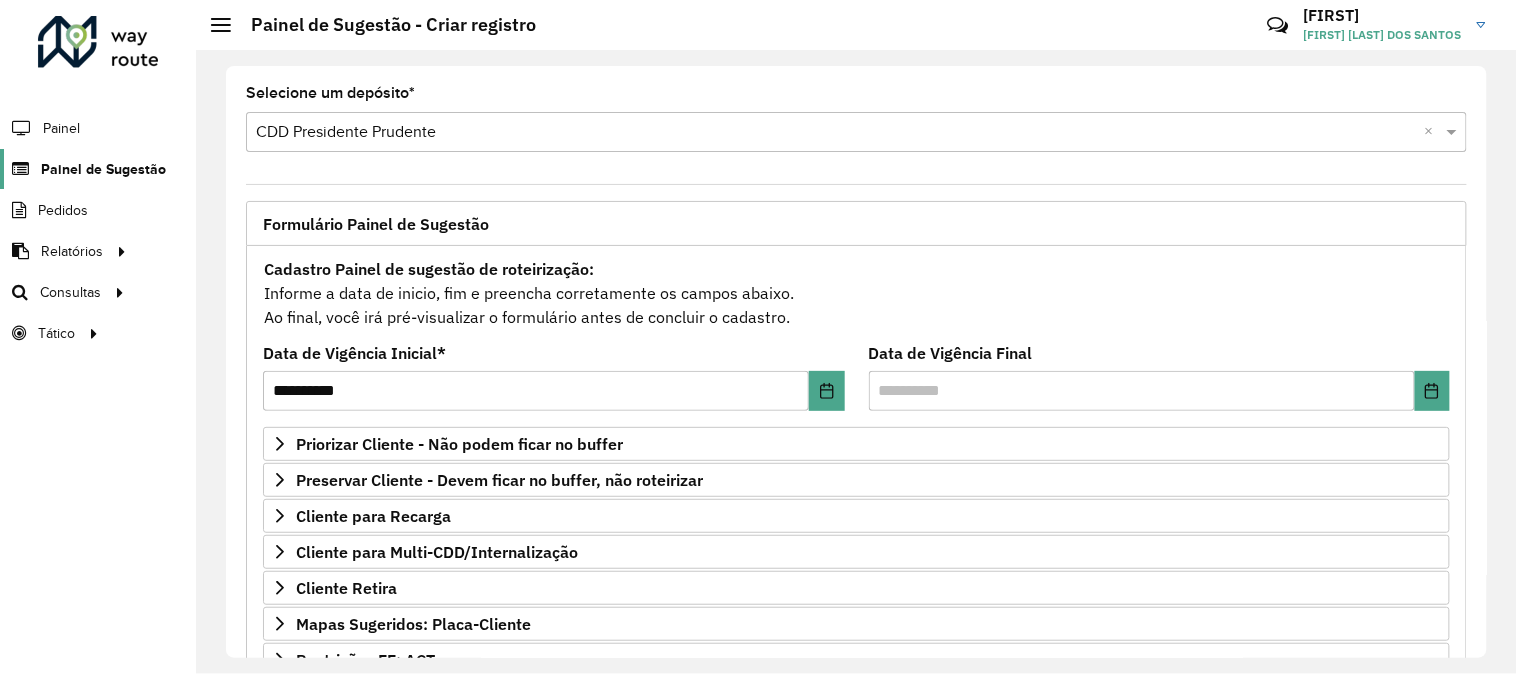 click on "Painel de Sugestão" 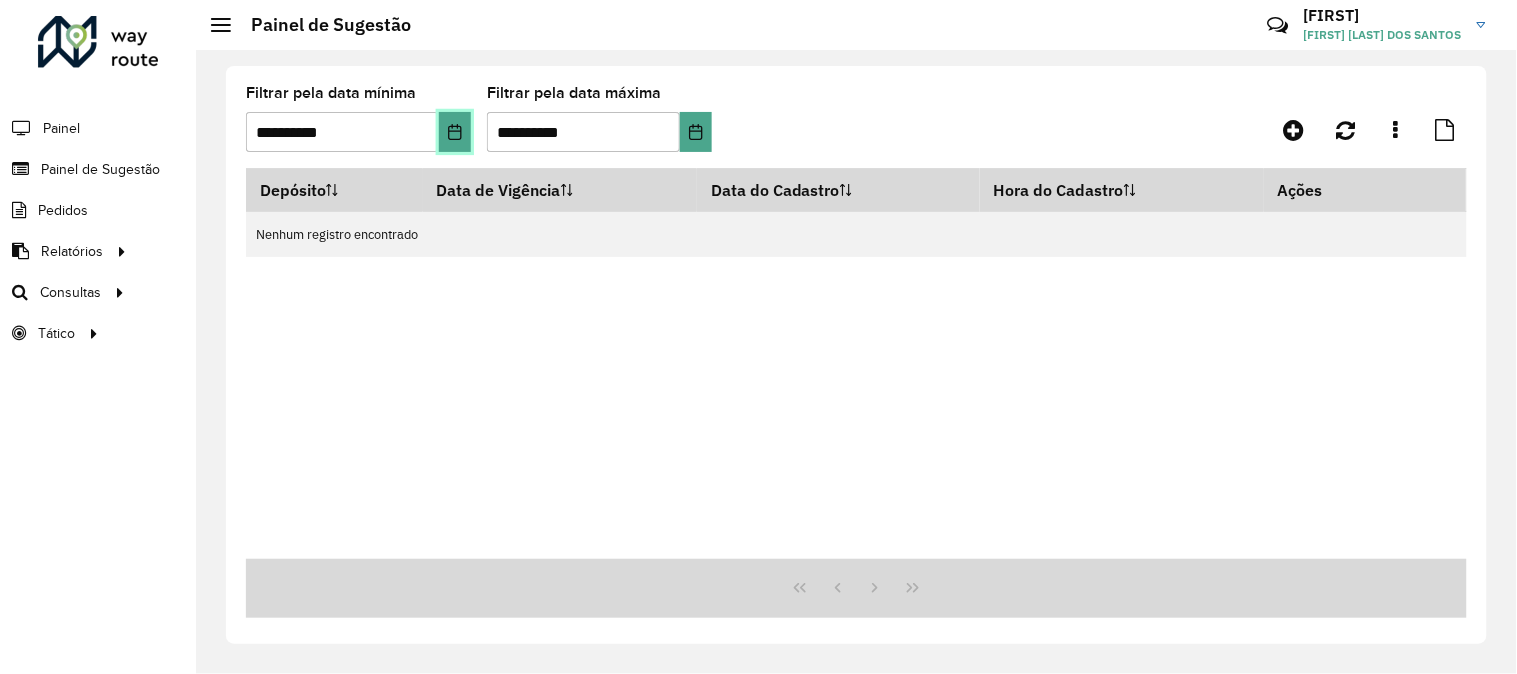click 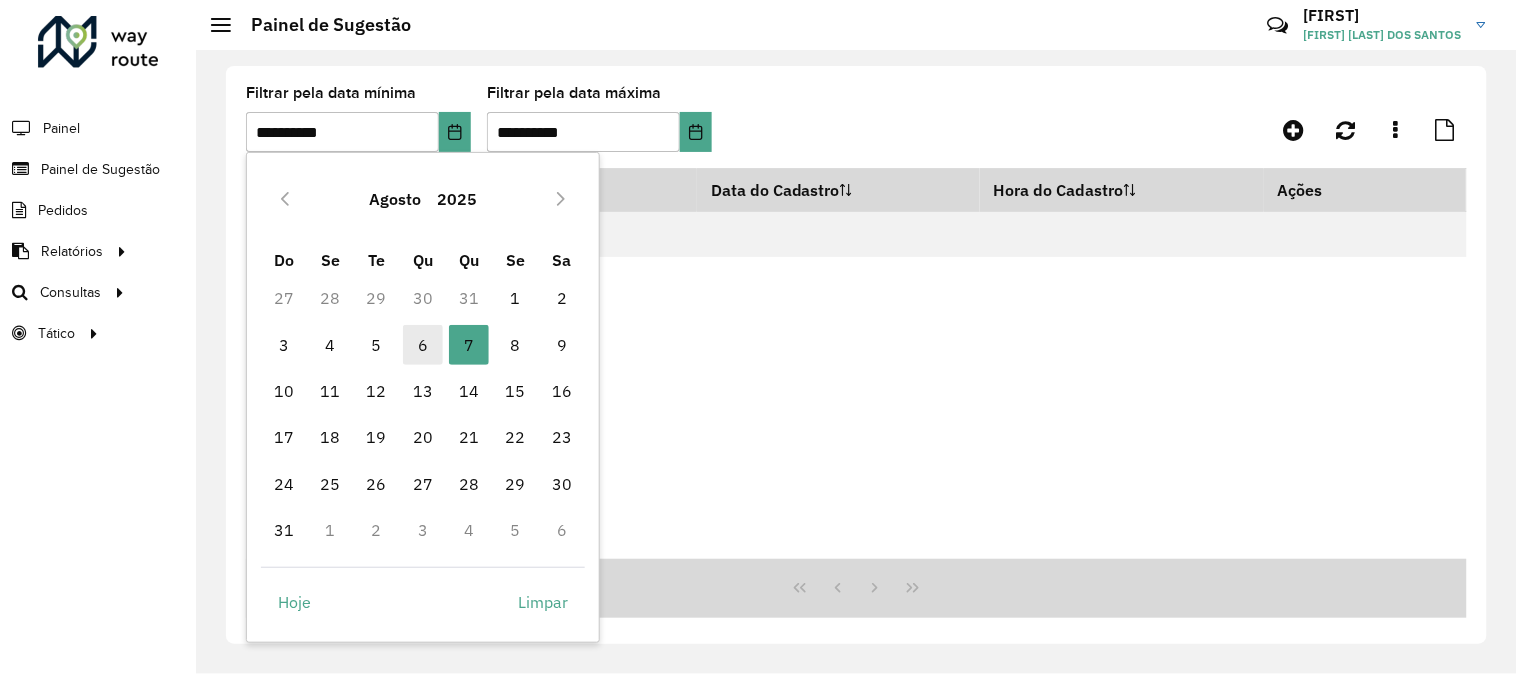 click on "6" at bounding box center [423, 345] 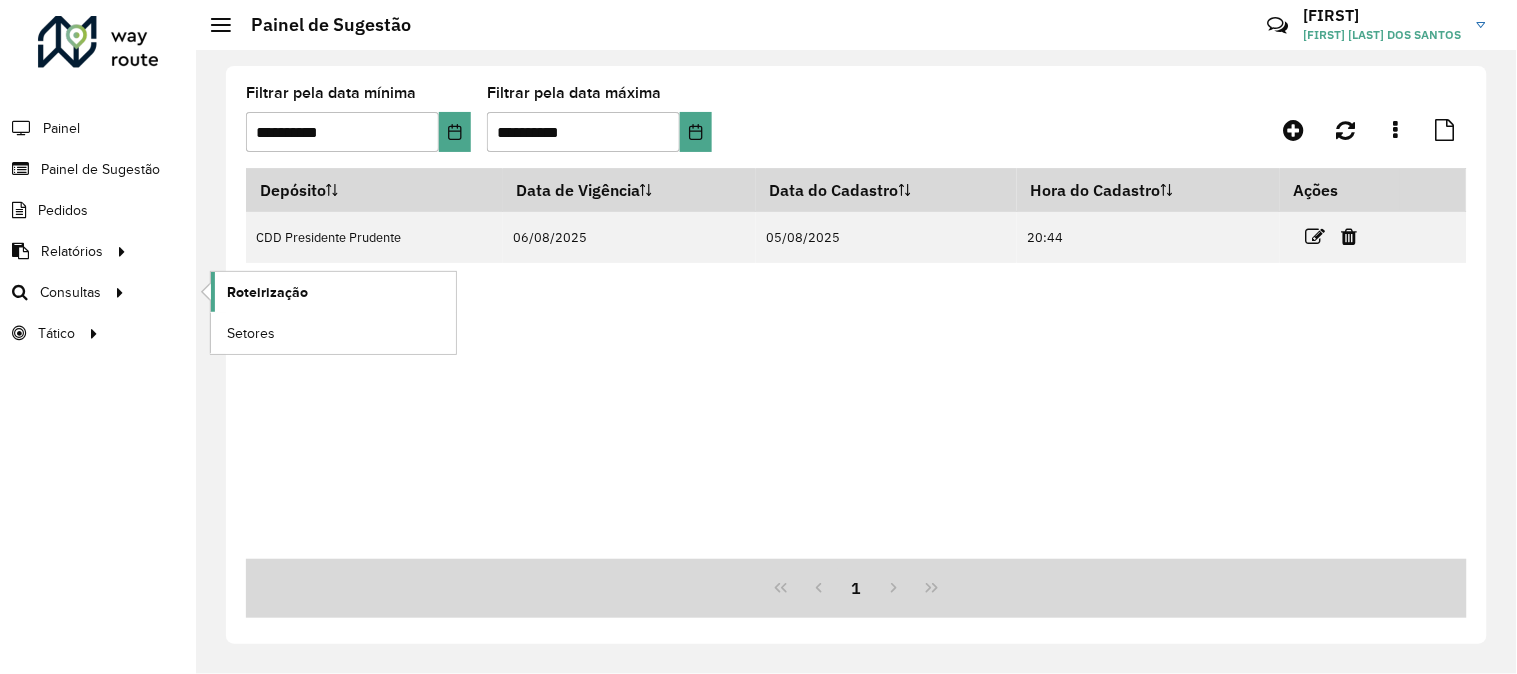 click on "Roteirização" 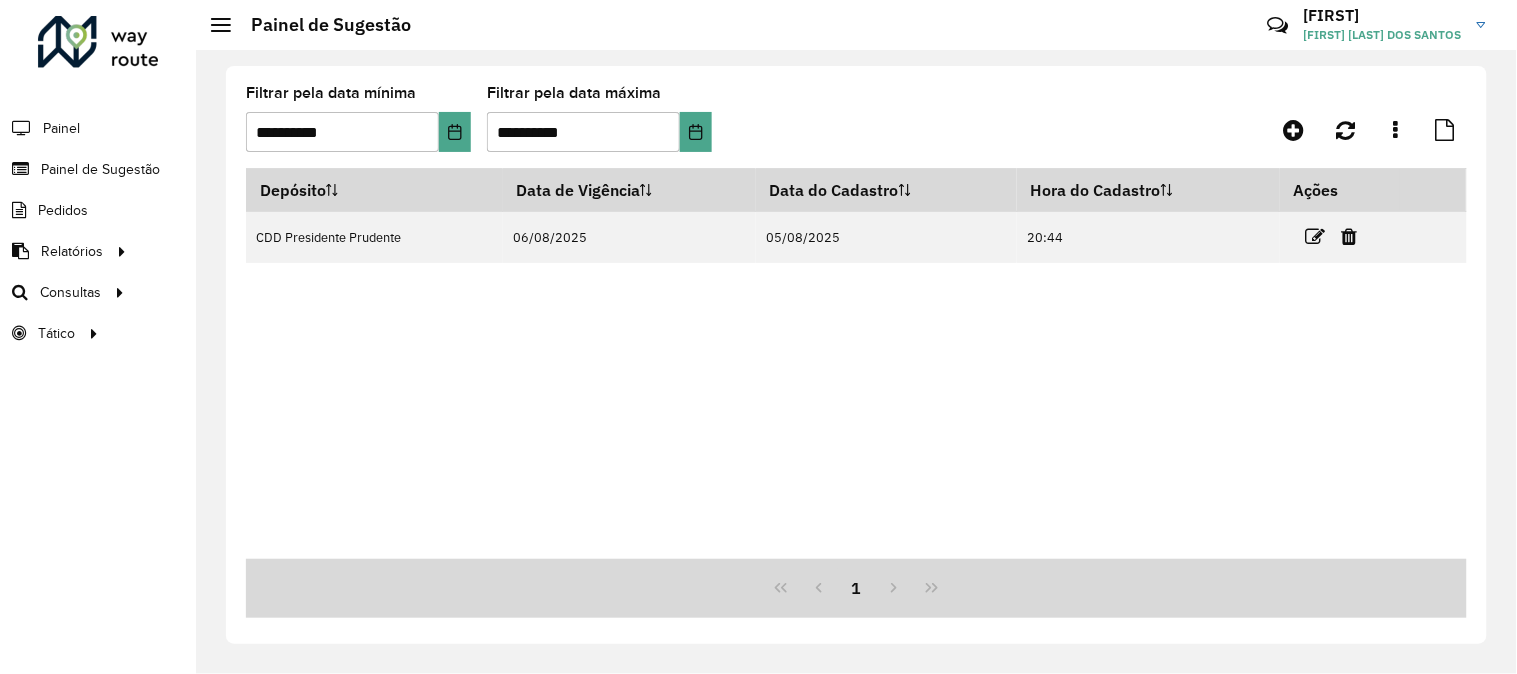click on "Depósito   Data de Vigência   Data do Cadastro   Hora do Cadastro   Ações   CDD Presidente Prudente   06/08/2025   05/08/2025   20:44" at bounding box center (856, 363) 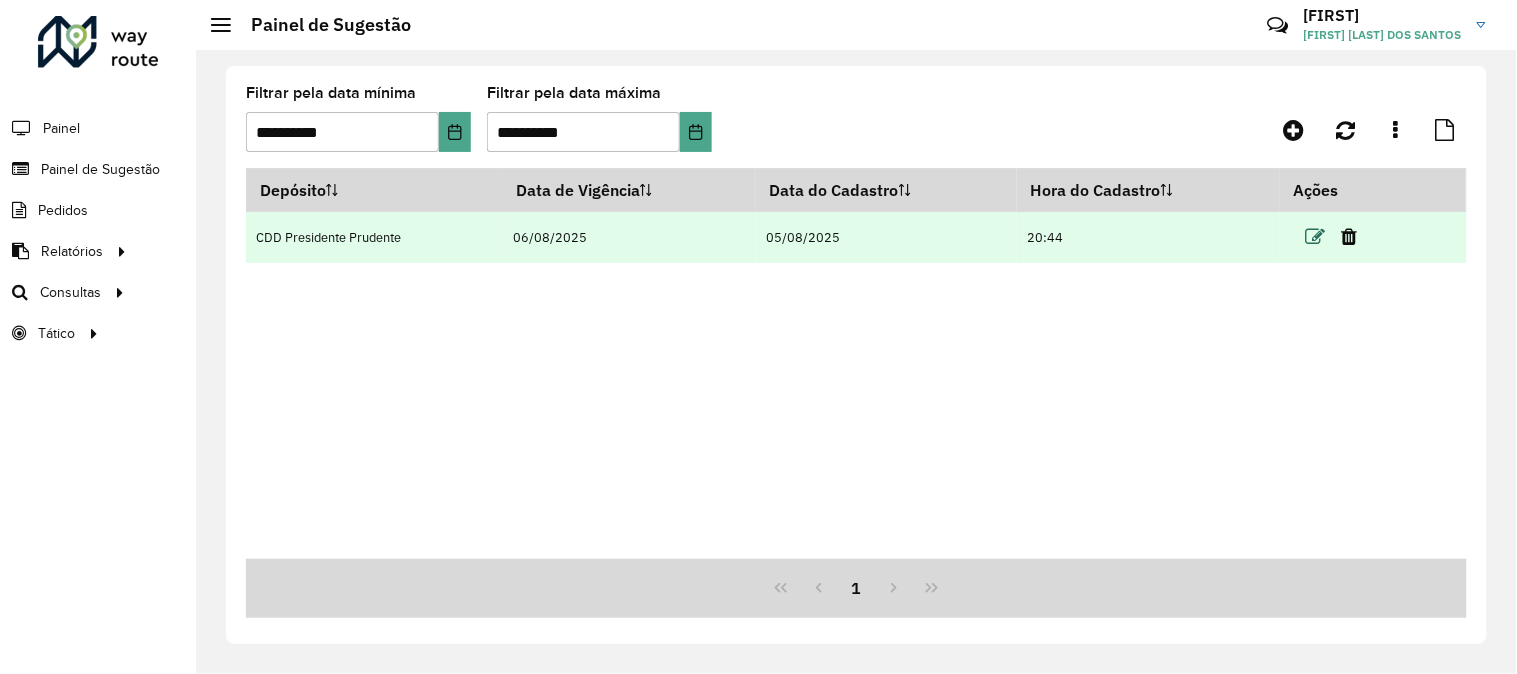 click at bounding box center [1316, 237] 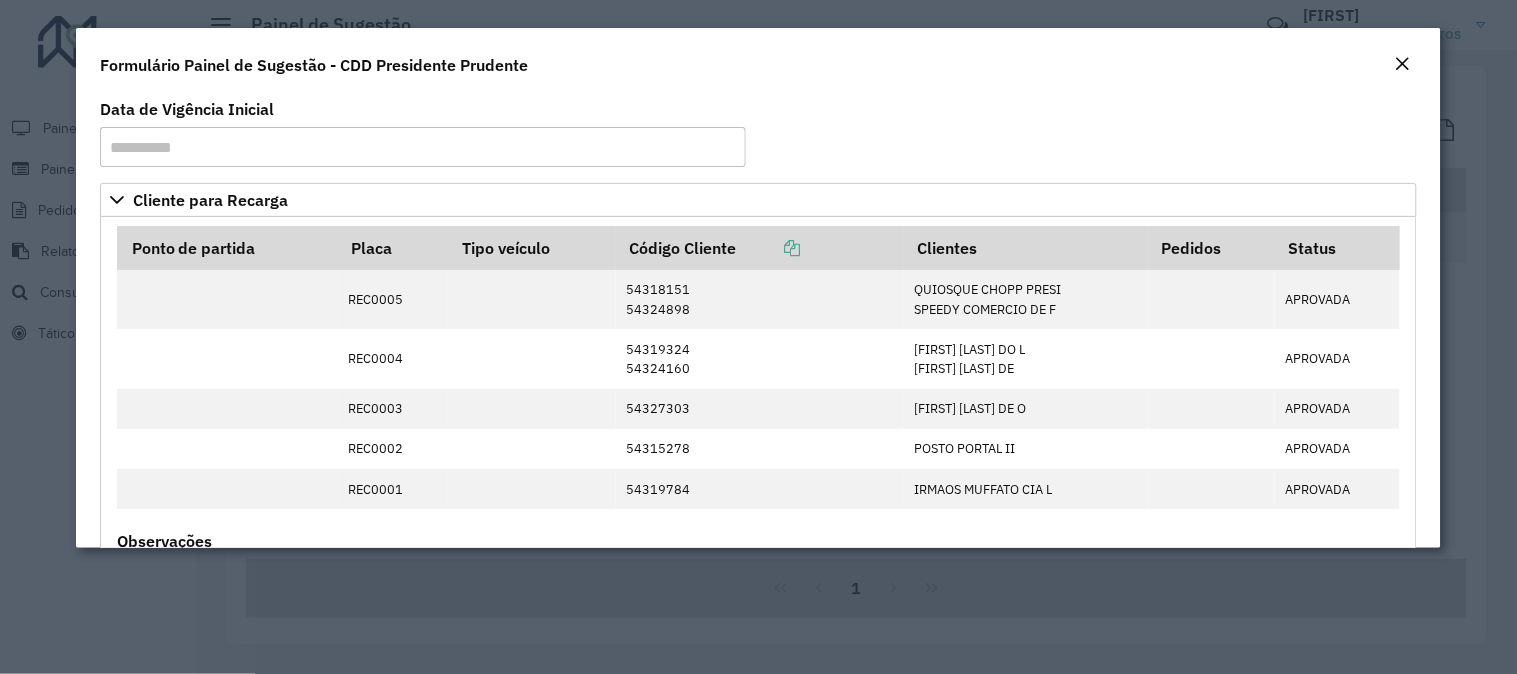 click 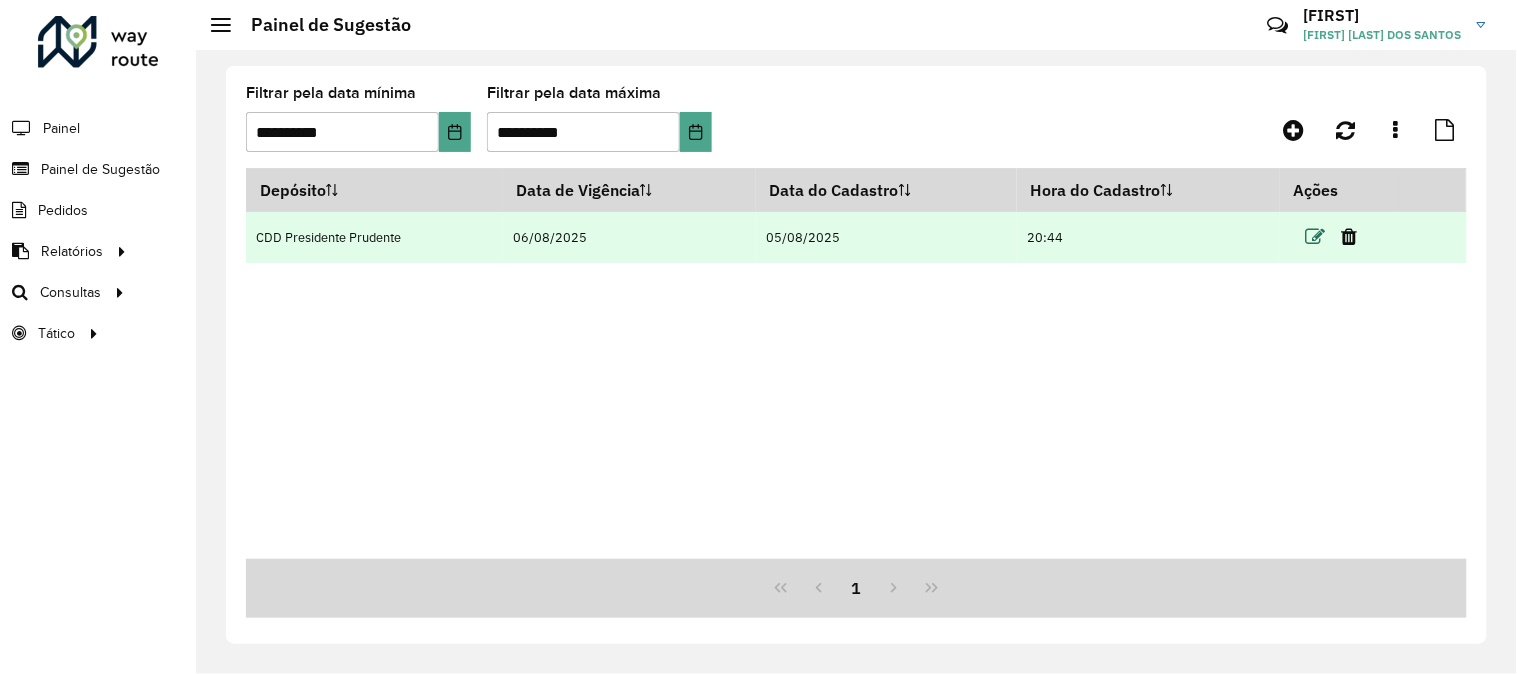 click at bounding box center [1316, 237] 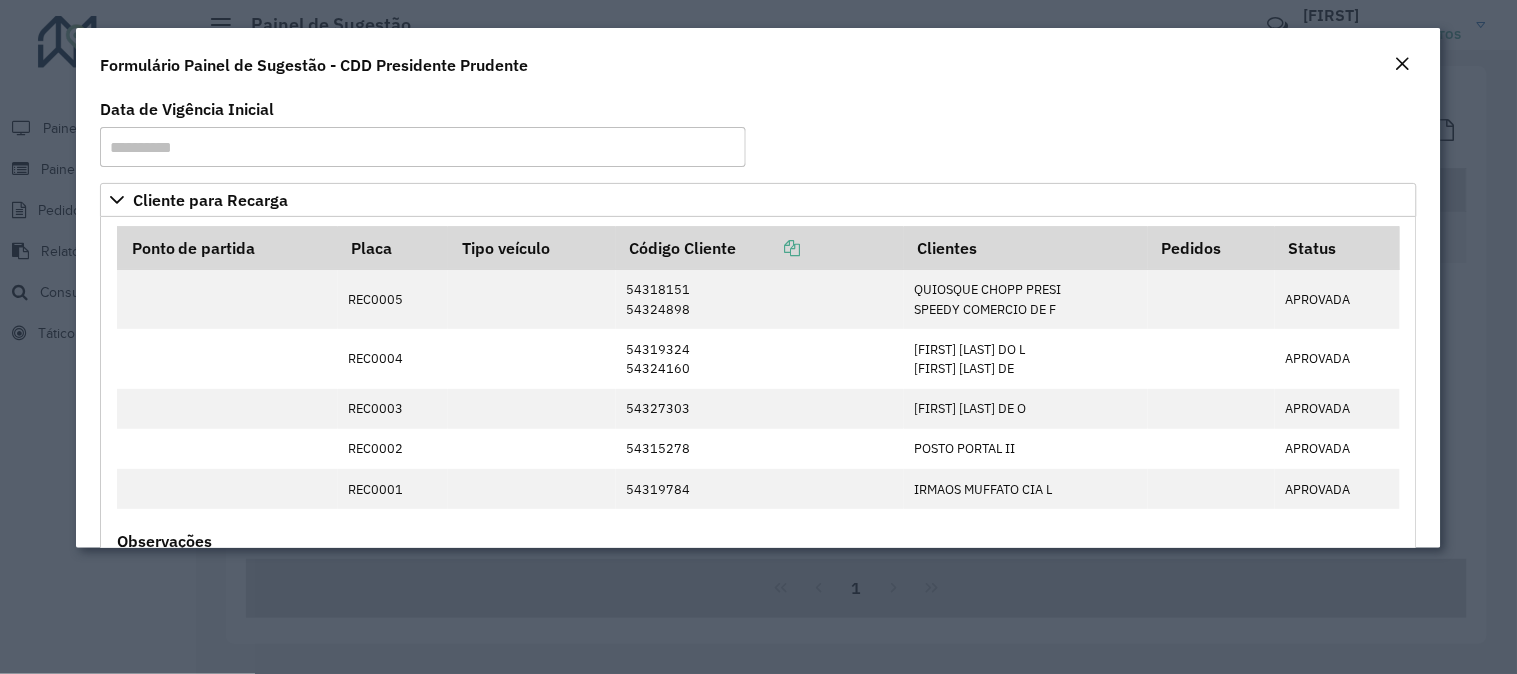 click 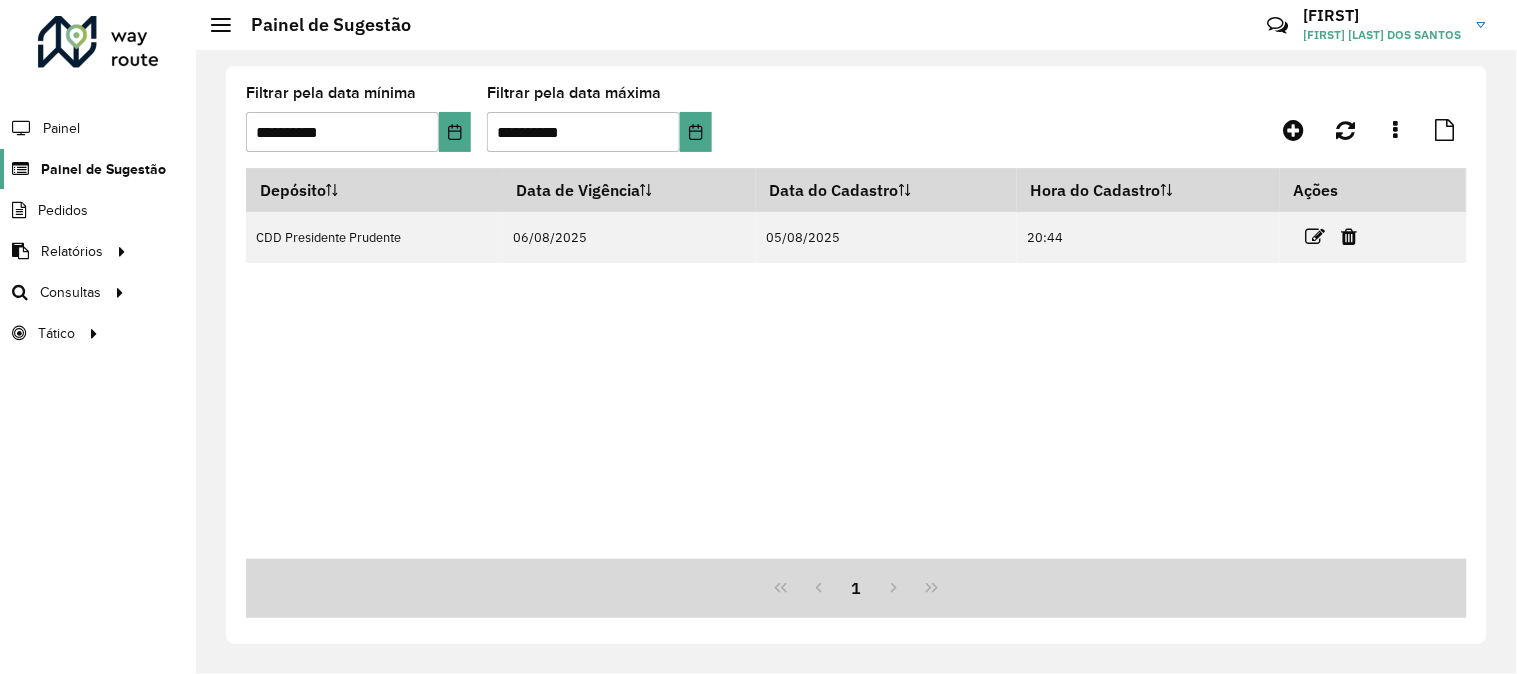 click on "Painel de Sugestão" 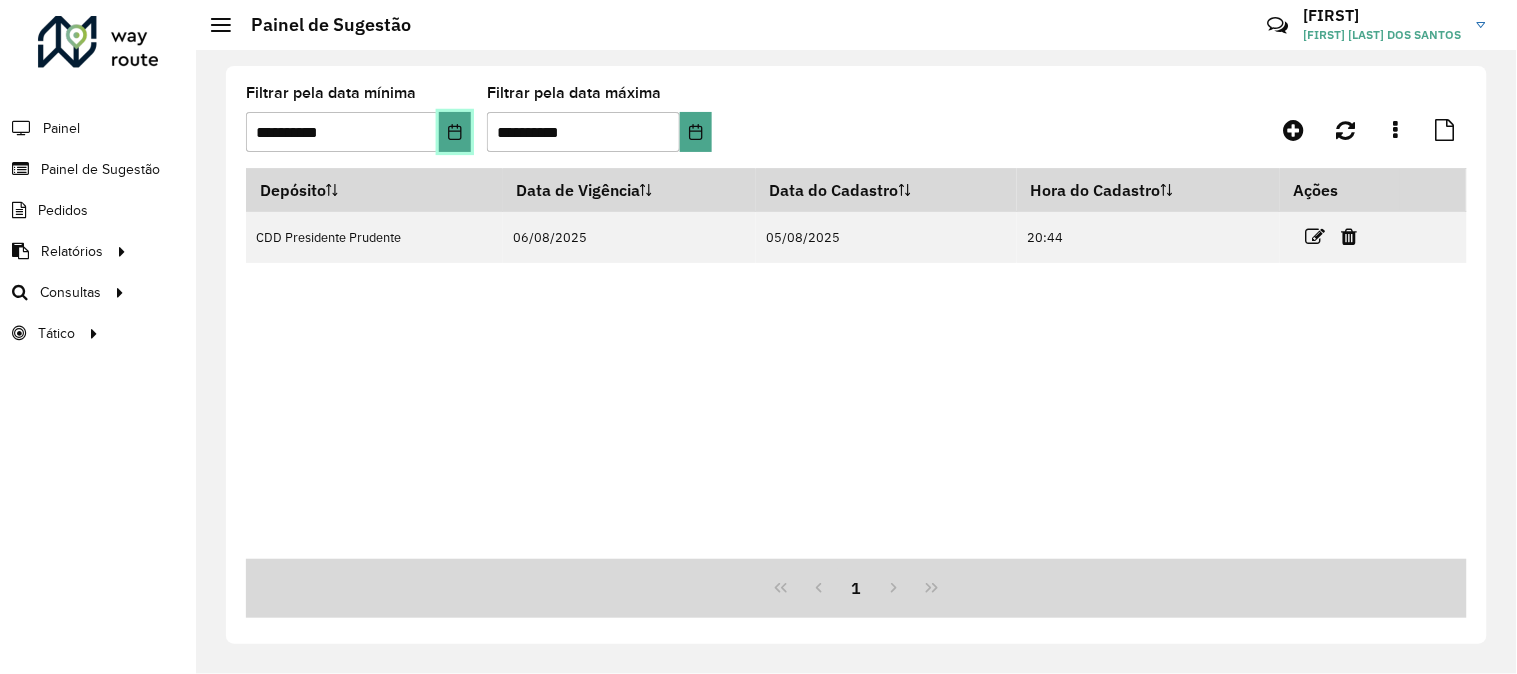 click 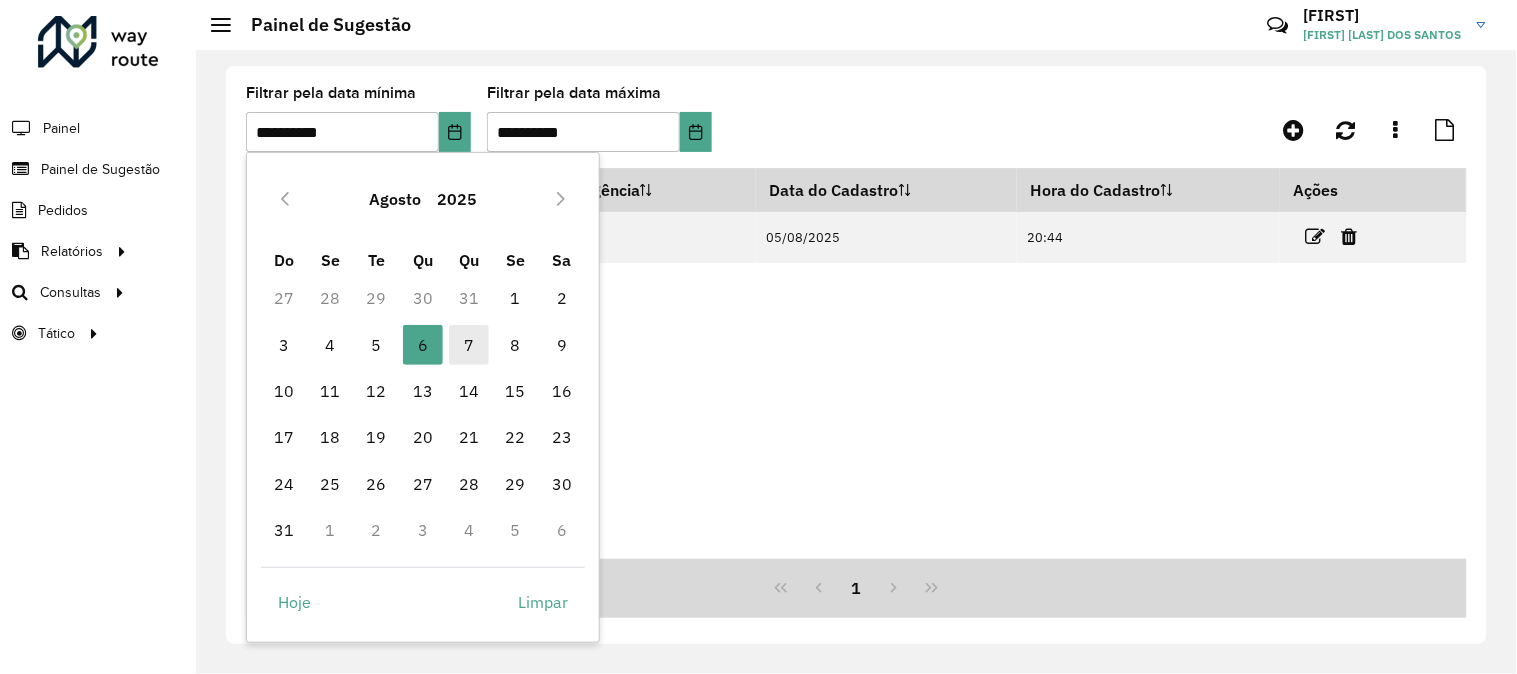 click on "7" at bounding box center [469, 345] 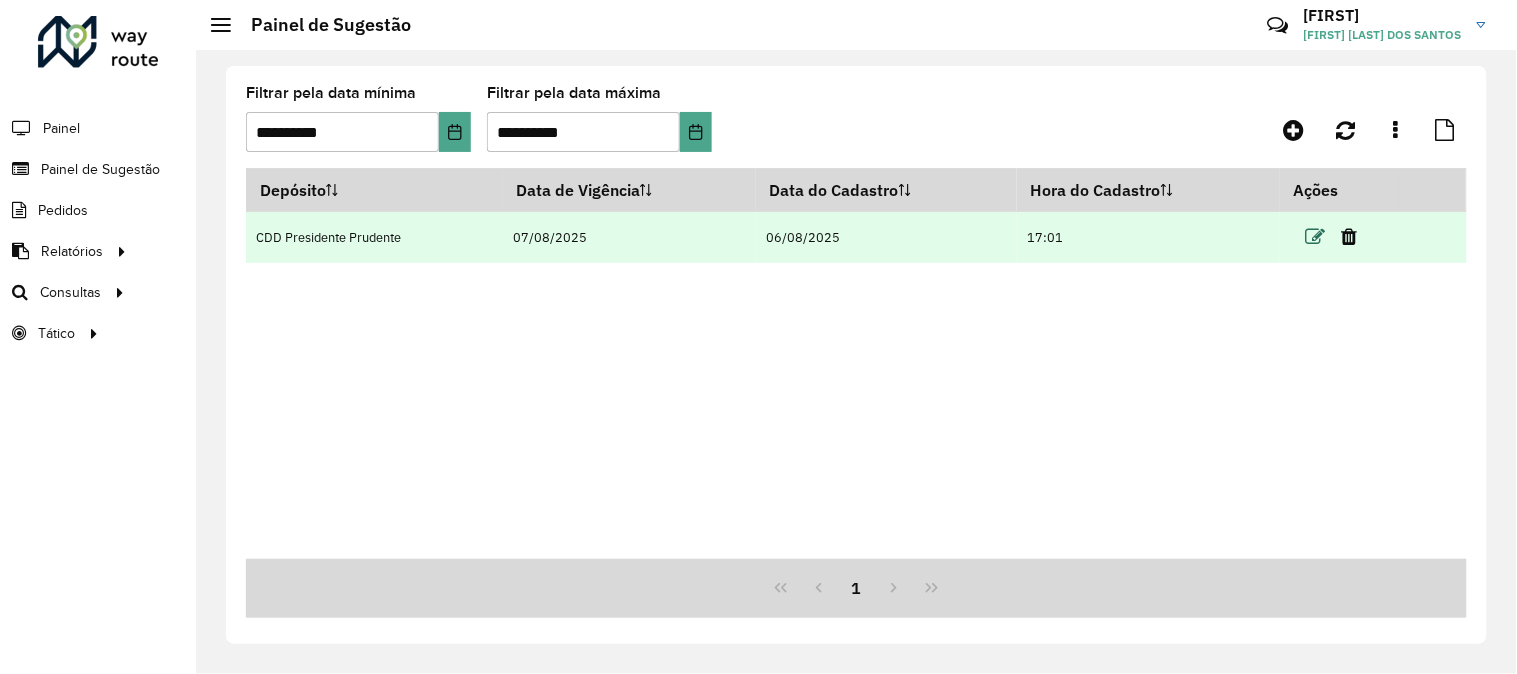 click at bounding box center [1316, 237] 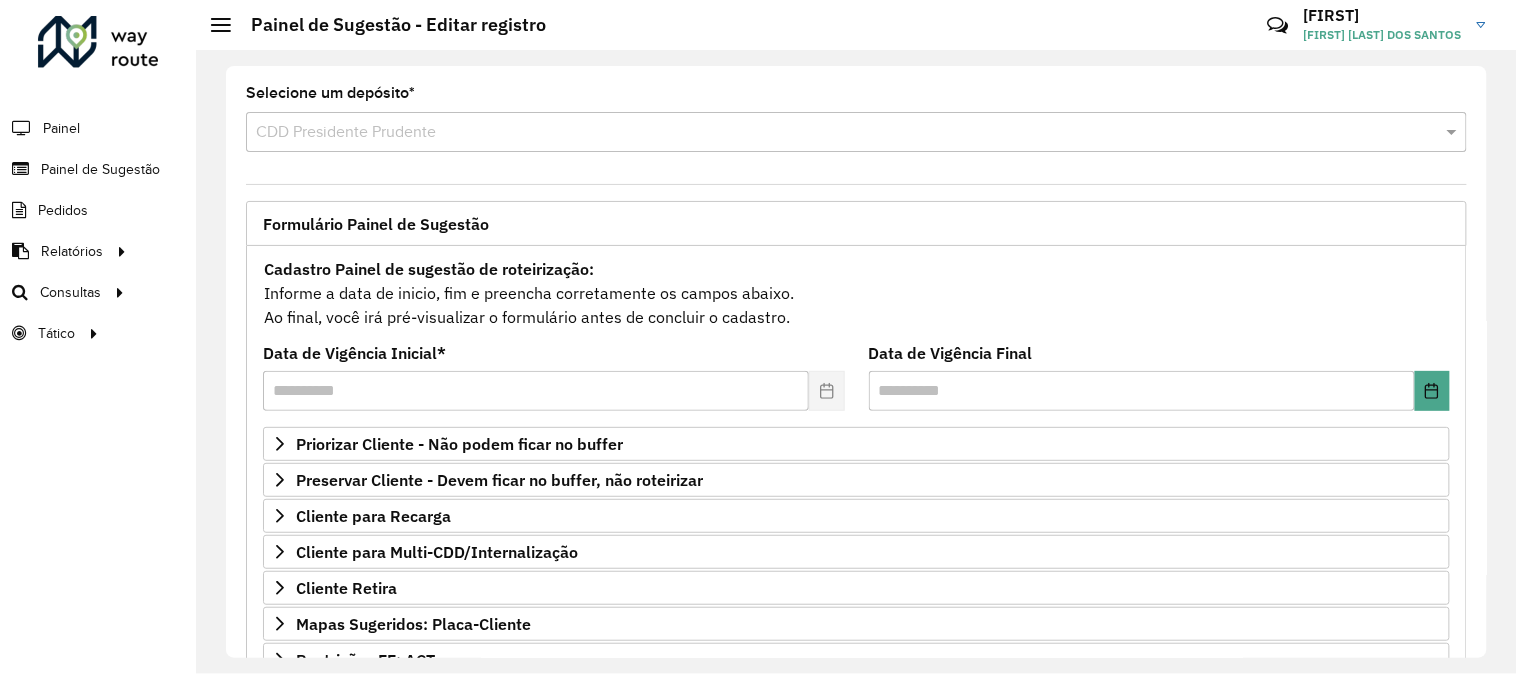 scroll, scrollTop: 325, scrollLeft: 0, axis: vertical 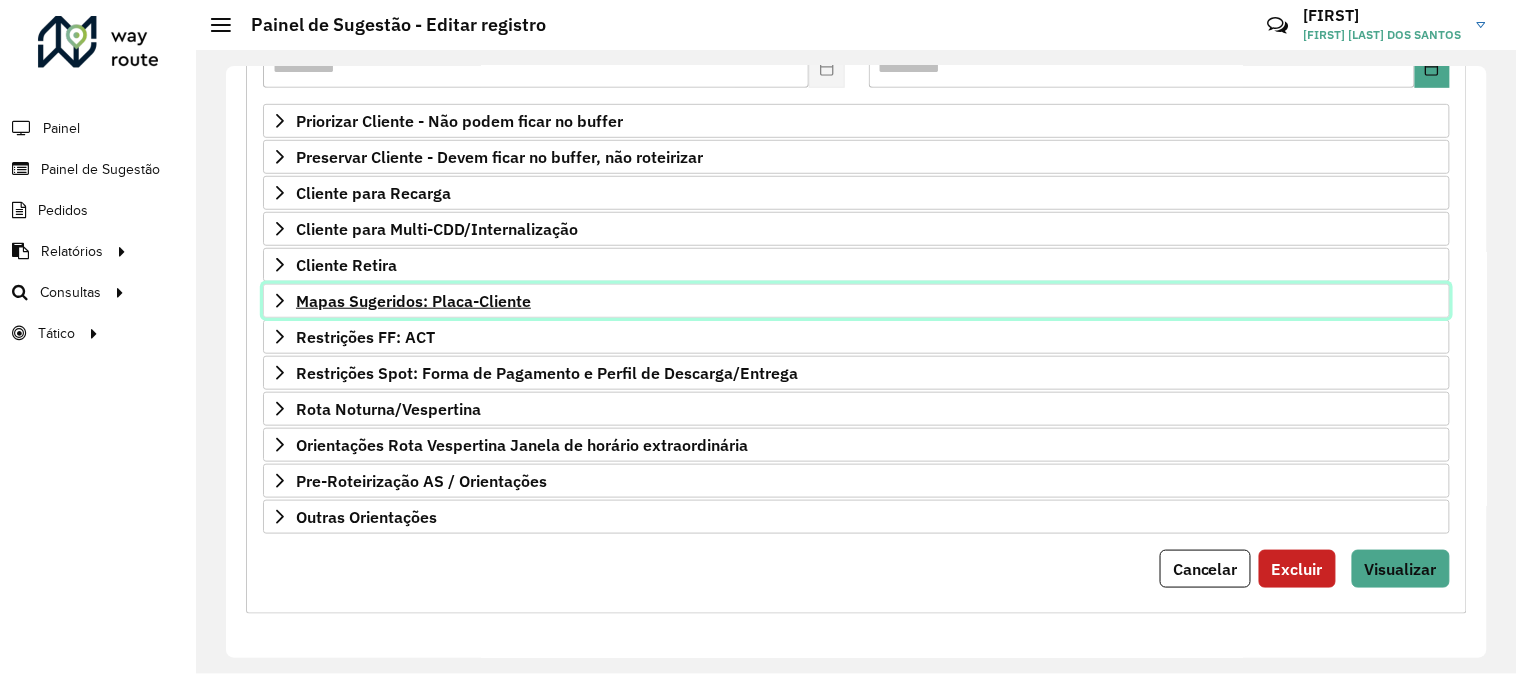 click on "Mapas Sugeridos: Placa-Cliente" at bounding box center [413, 301] 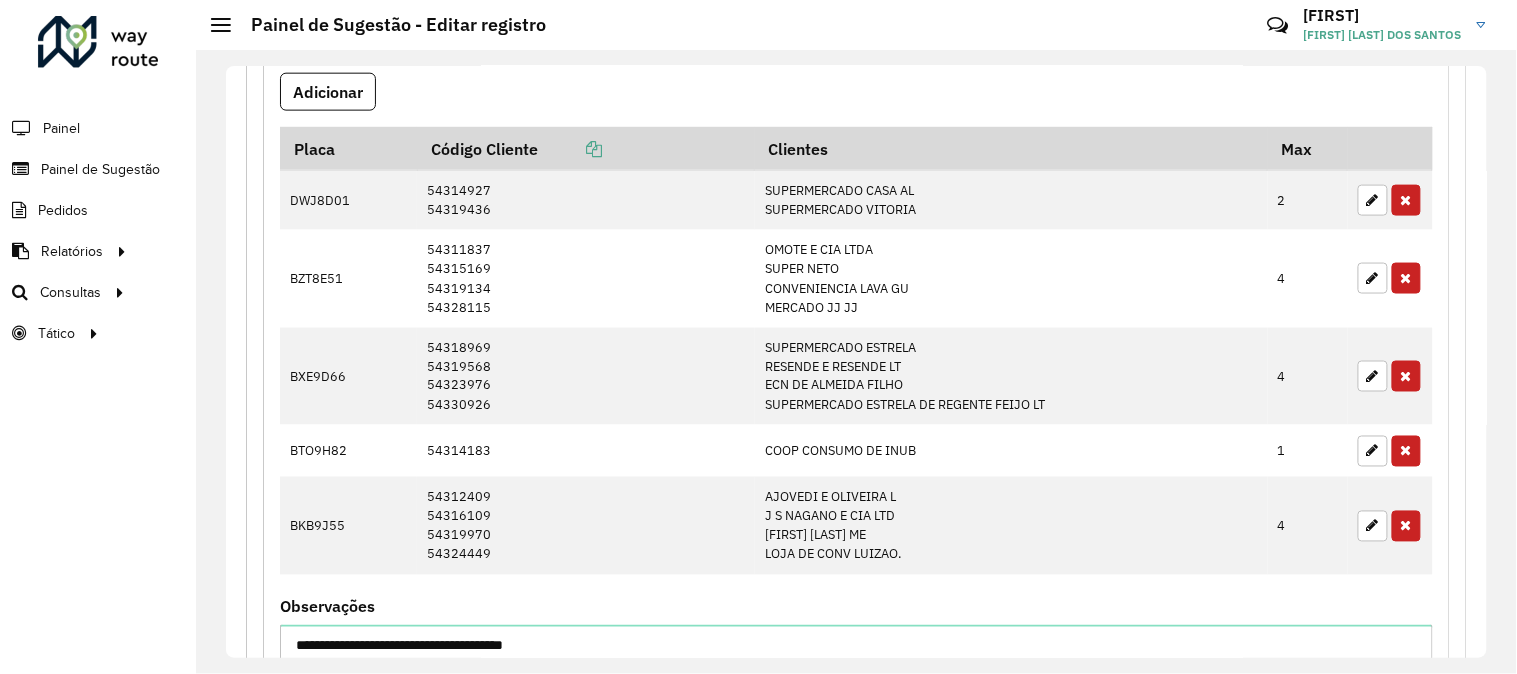 scroll, scrollTop: 770, scrollLeft: 0, axis: vertical 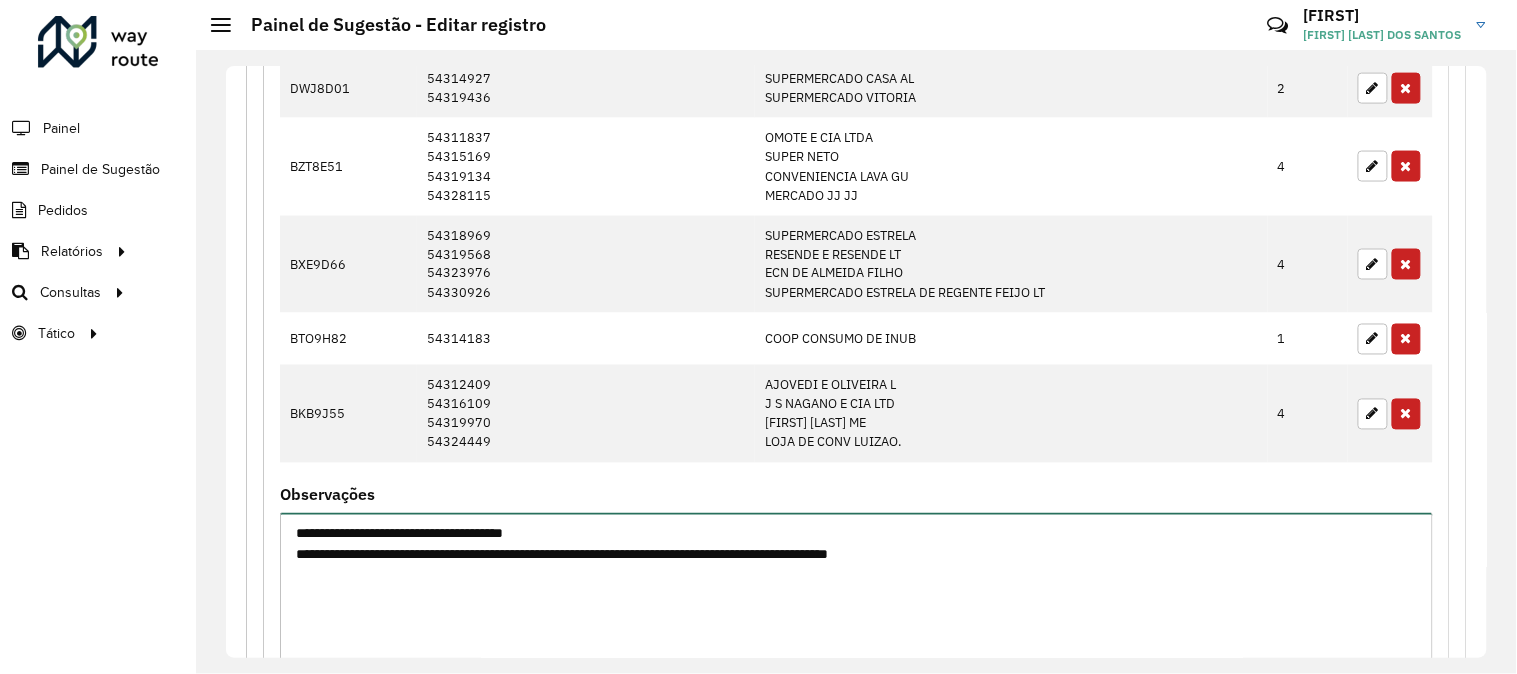 click on "**********" at bounding box center [856, 597] 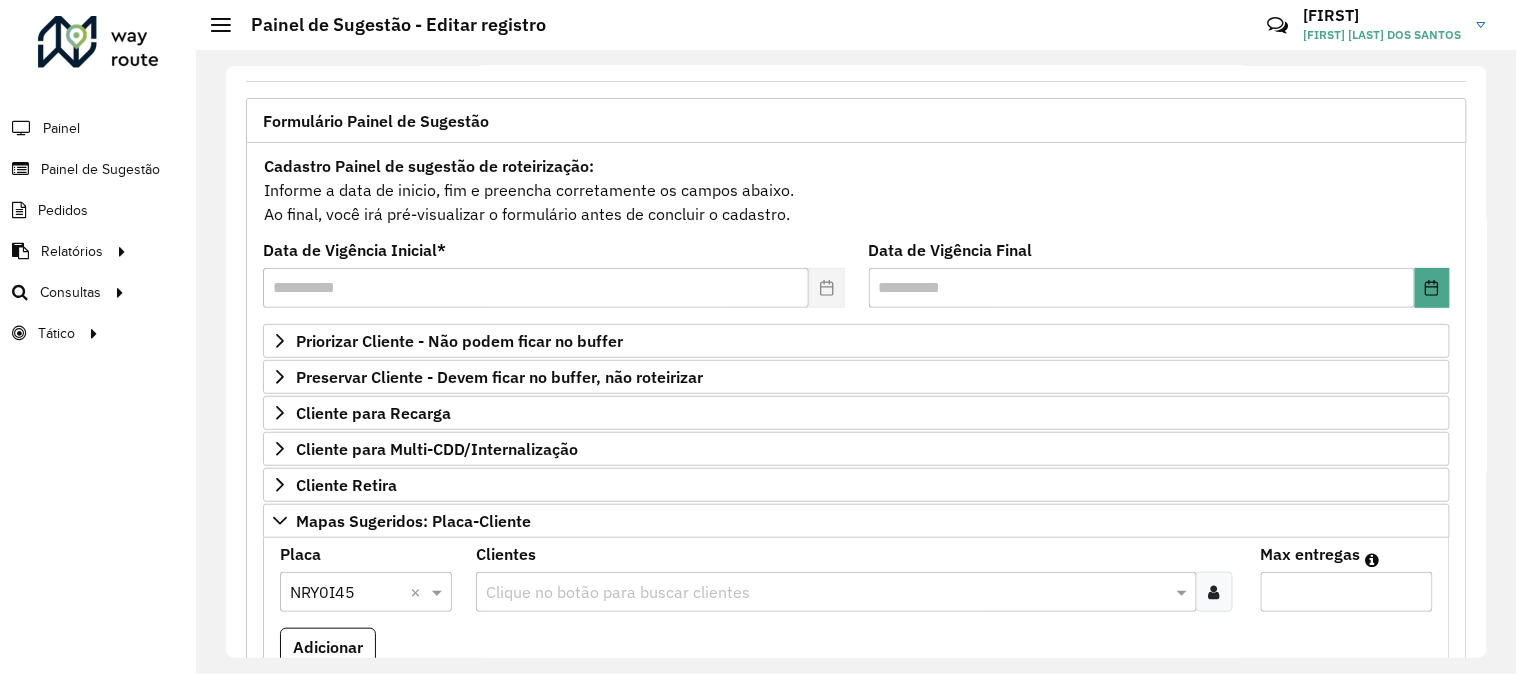scroll, scrollTop: 214, scrollLeft: 0, axis: vertical 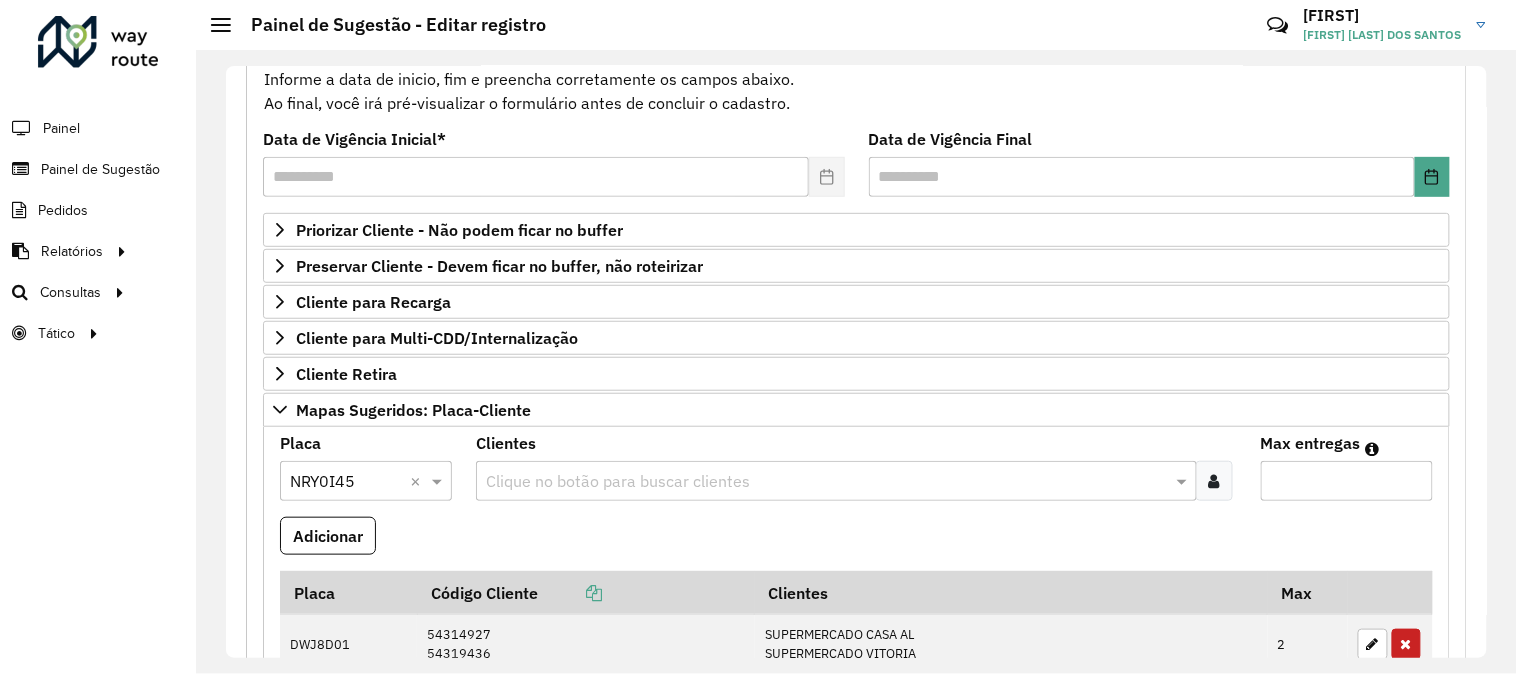 type on "**********" 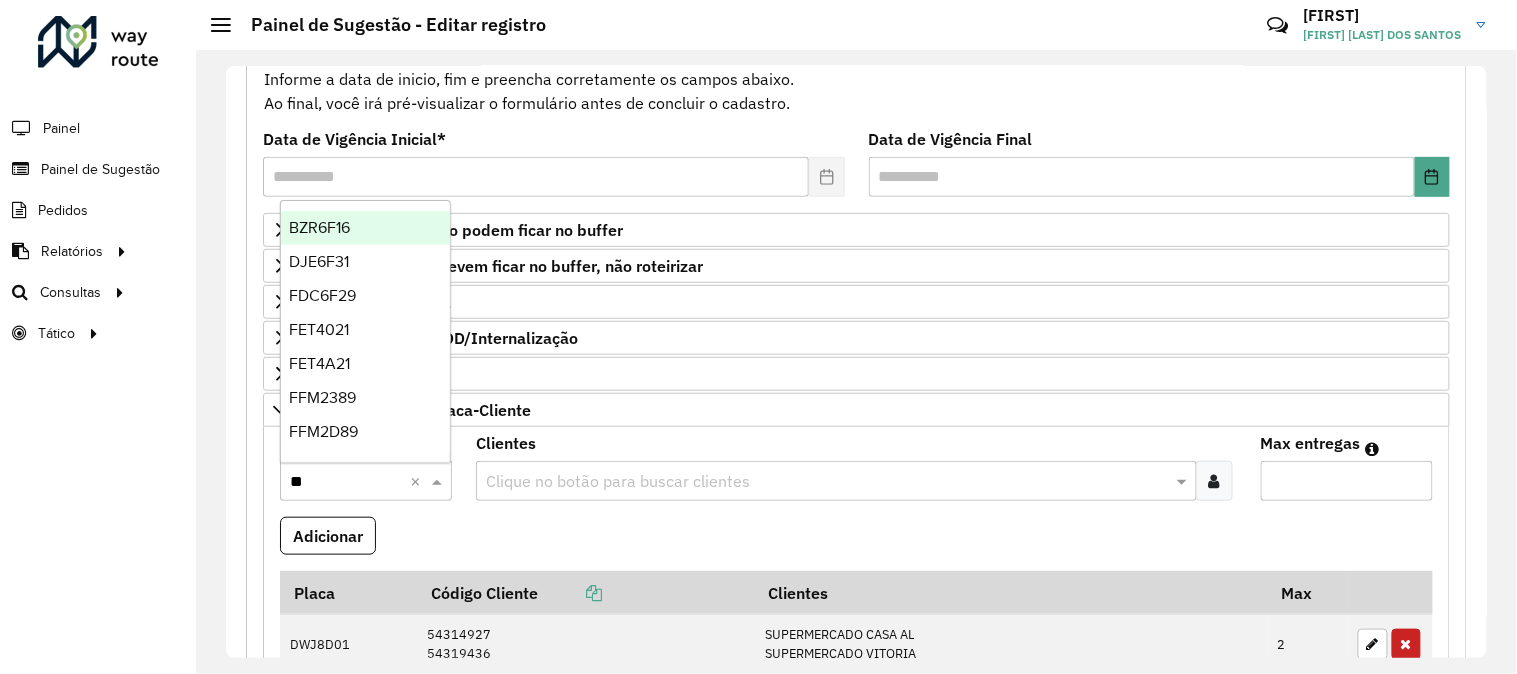 type on "***" 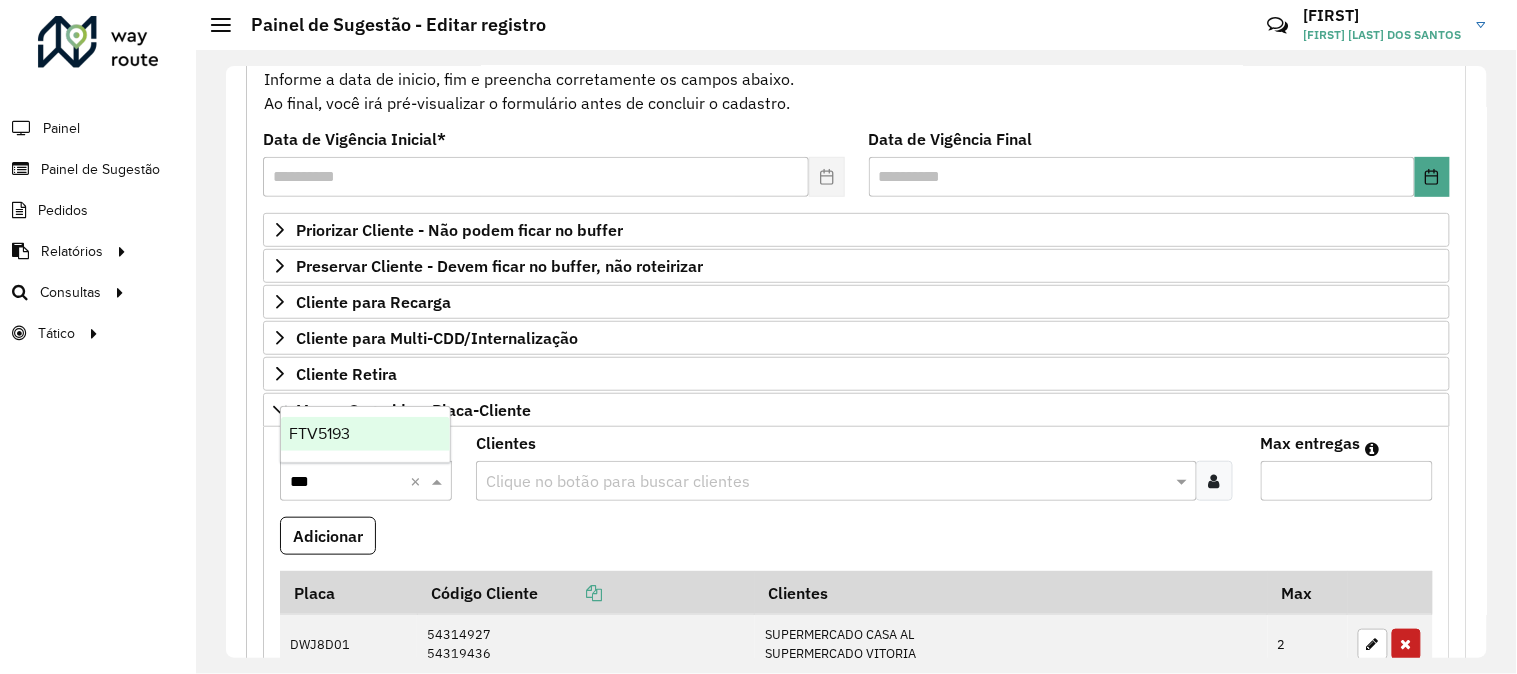type 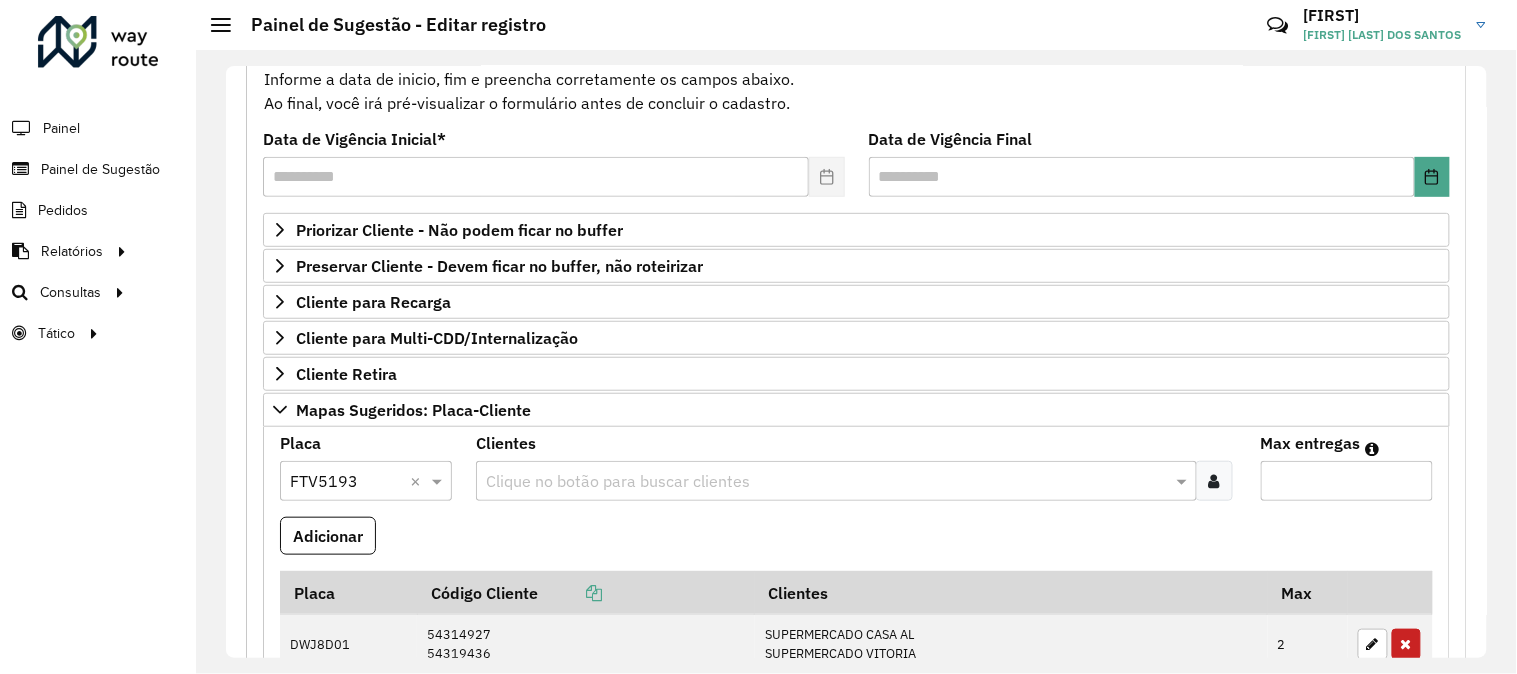 click at bounding box center (826, 482) 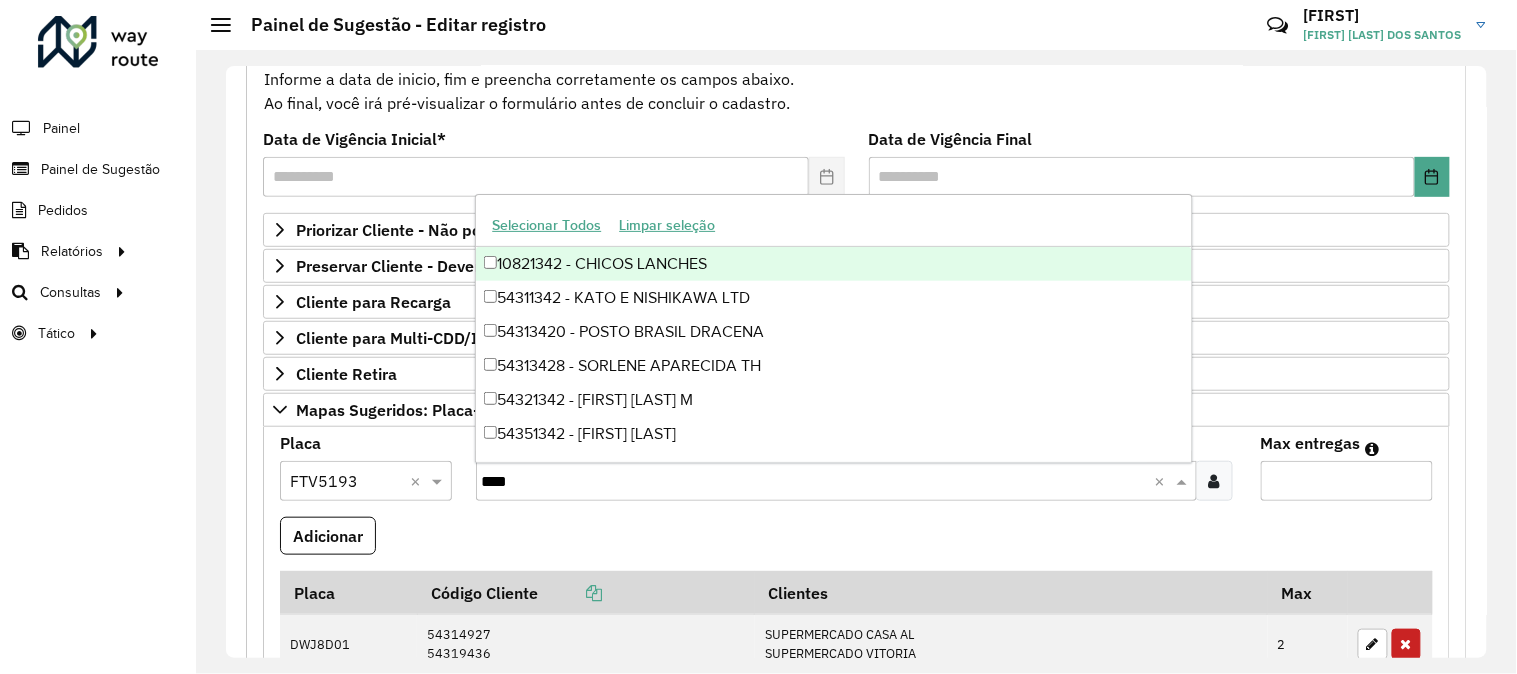 type on "*****" 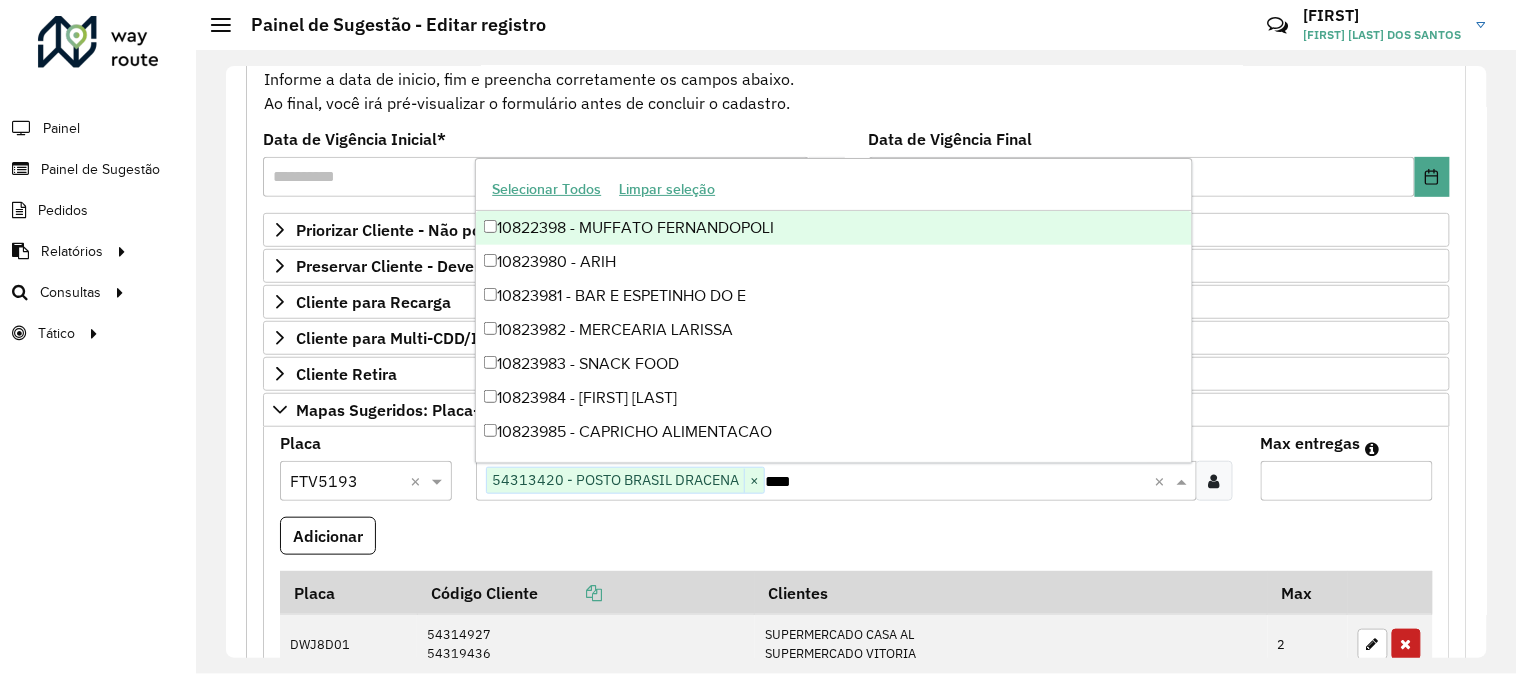 type on "*****" 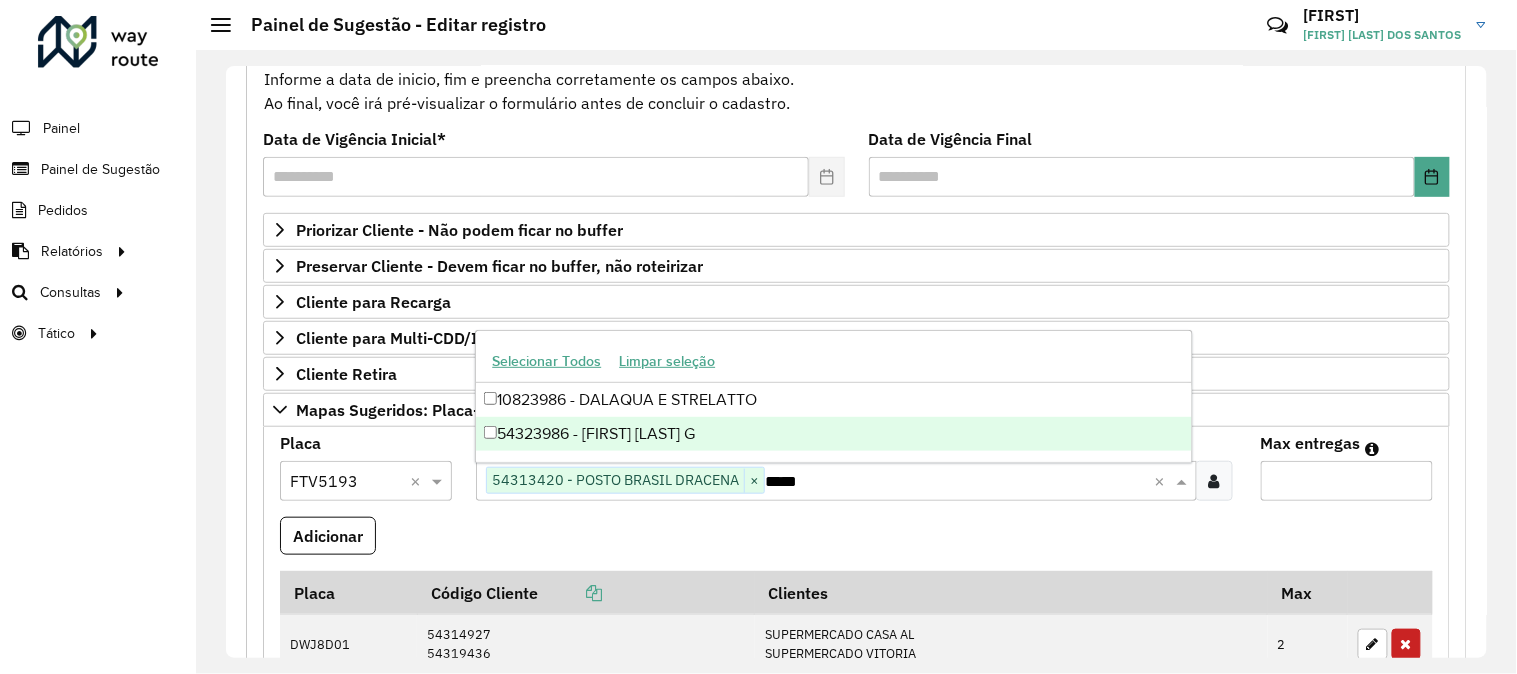 type 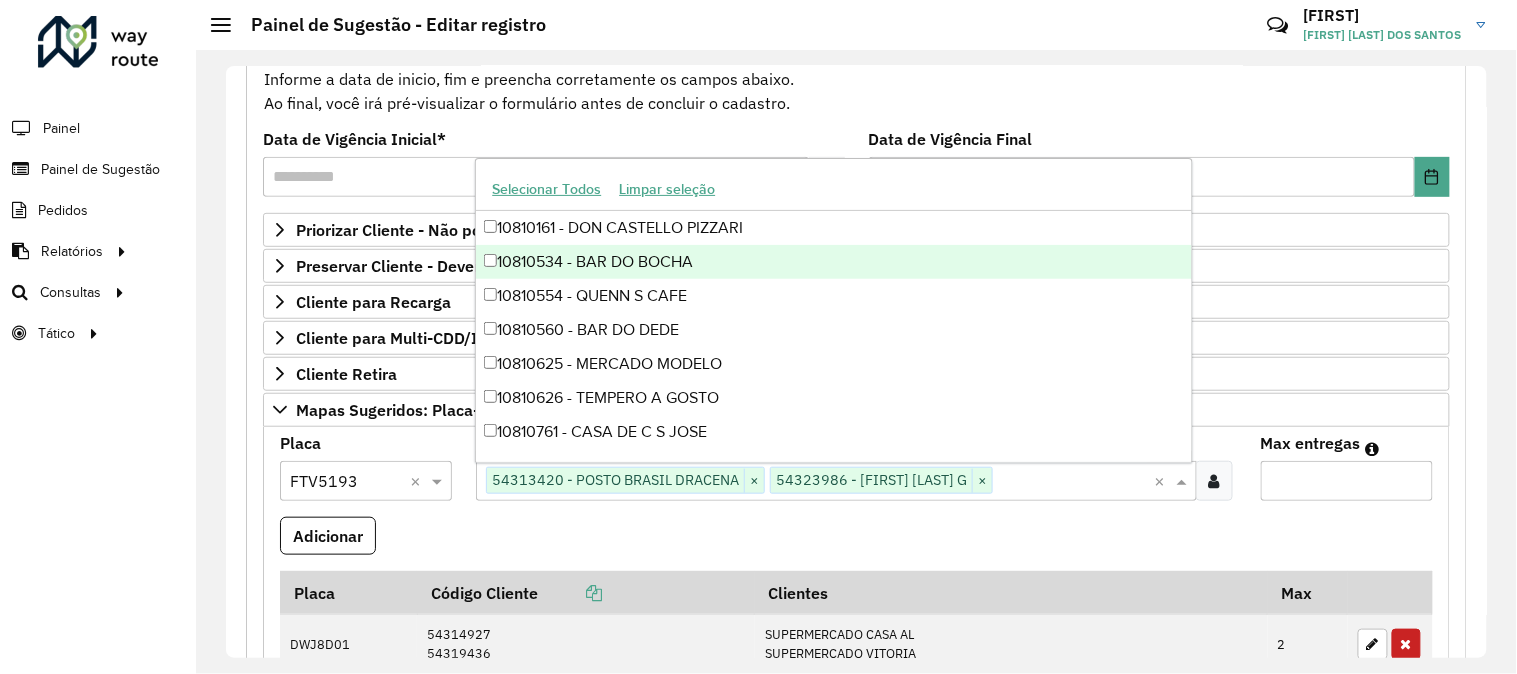 click on "Max entregas" at bounding box center [1347, 481] 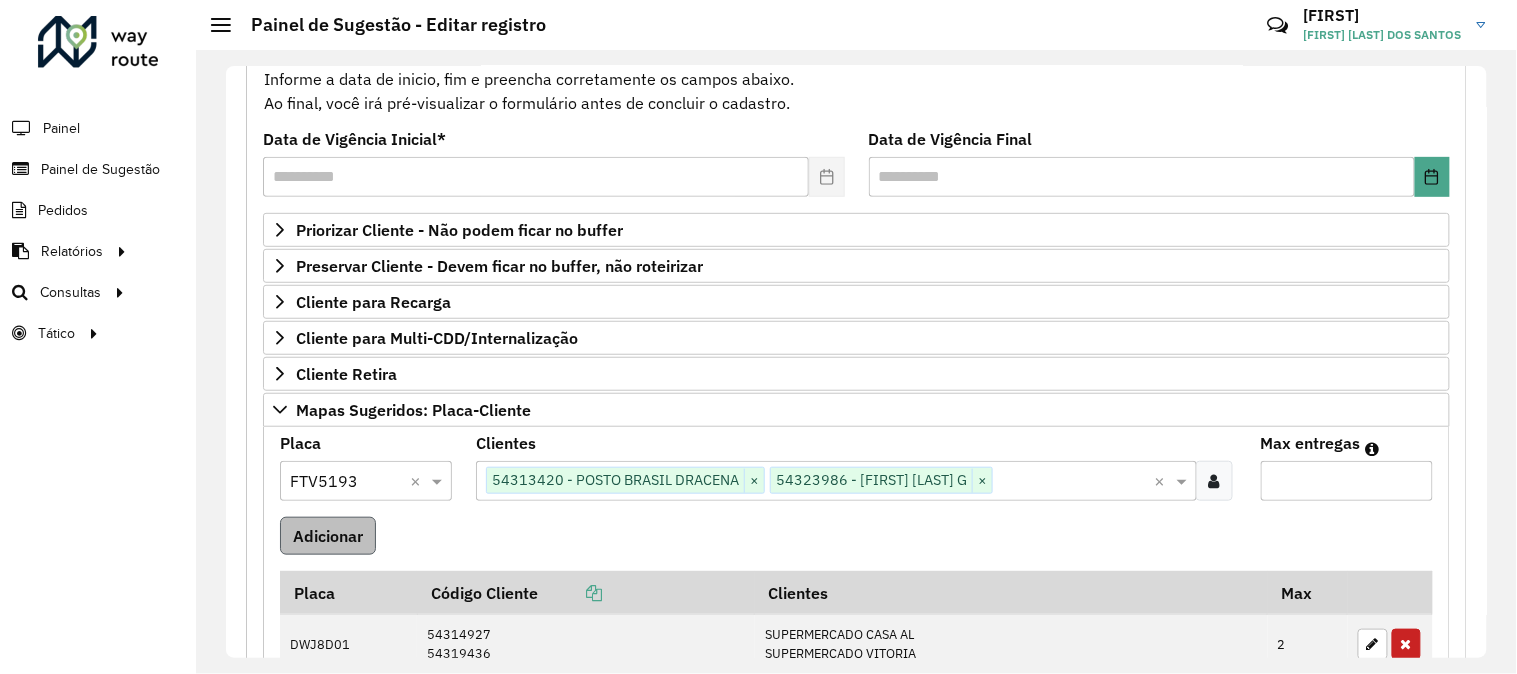 type on "*" 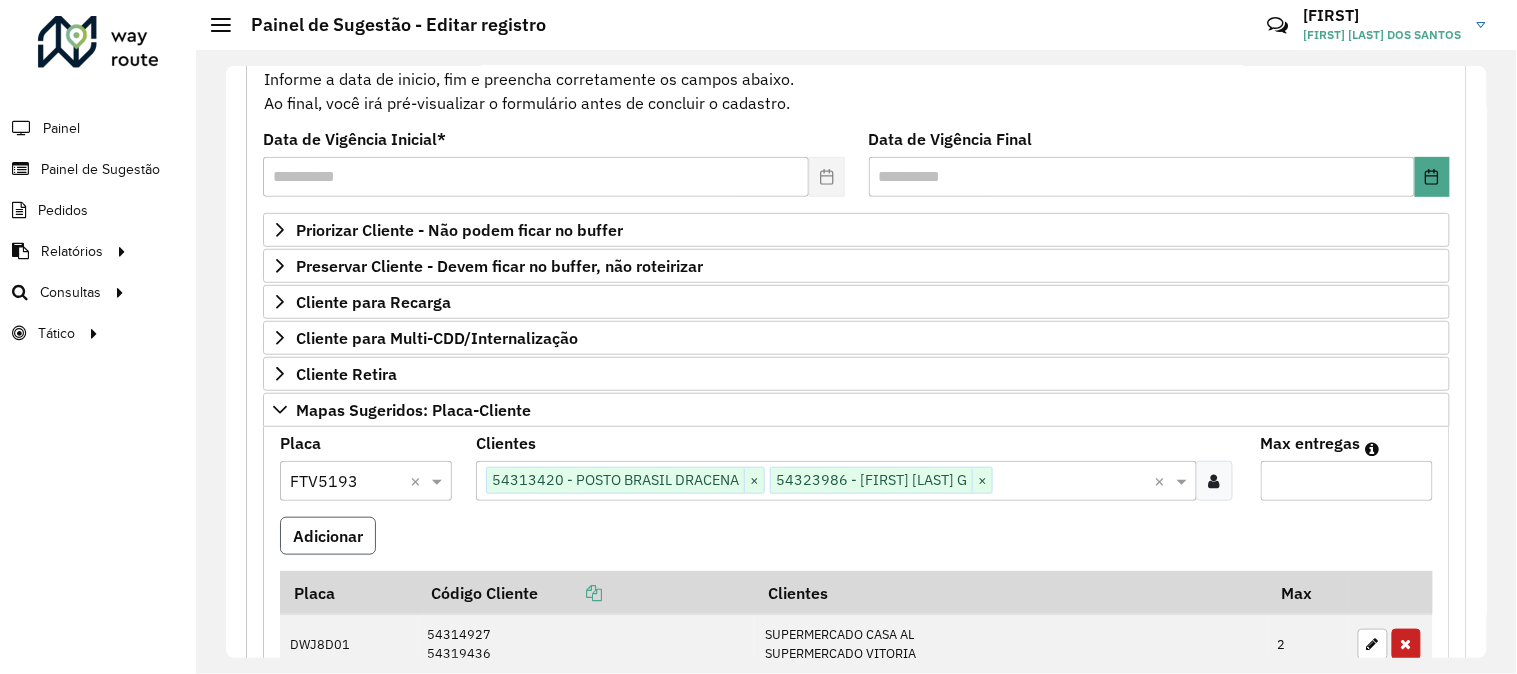 click on "Adicionar" at bounding box center [328, 536] 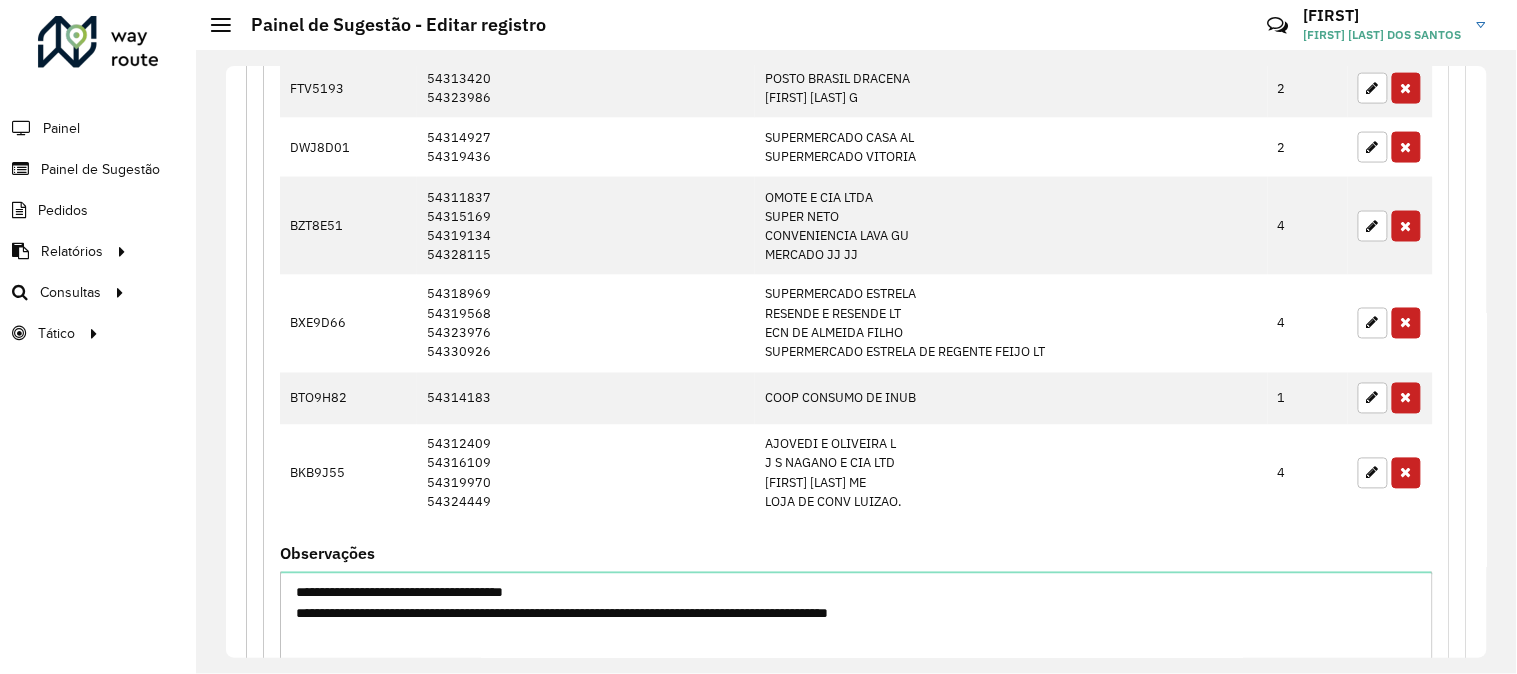 scroll, scrollTop: 992, scrollLeft: 0, axis: vertical 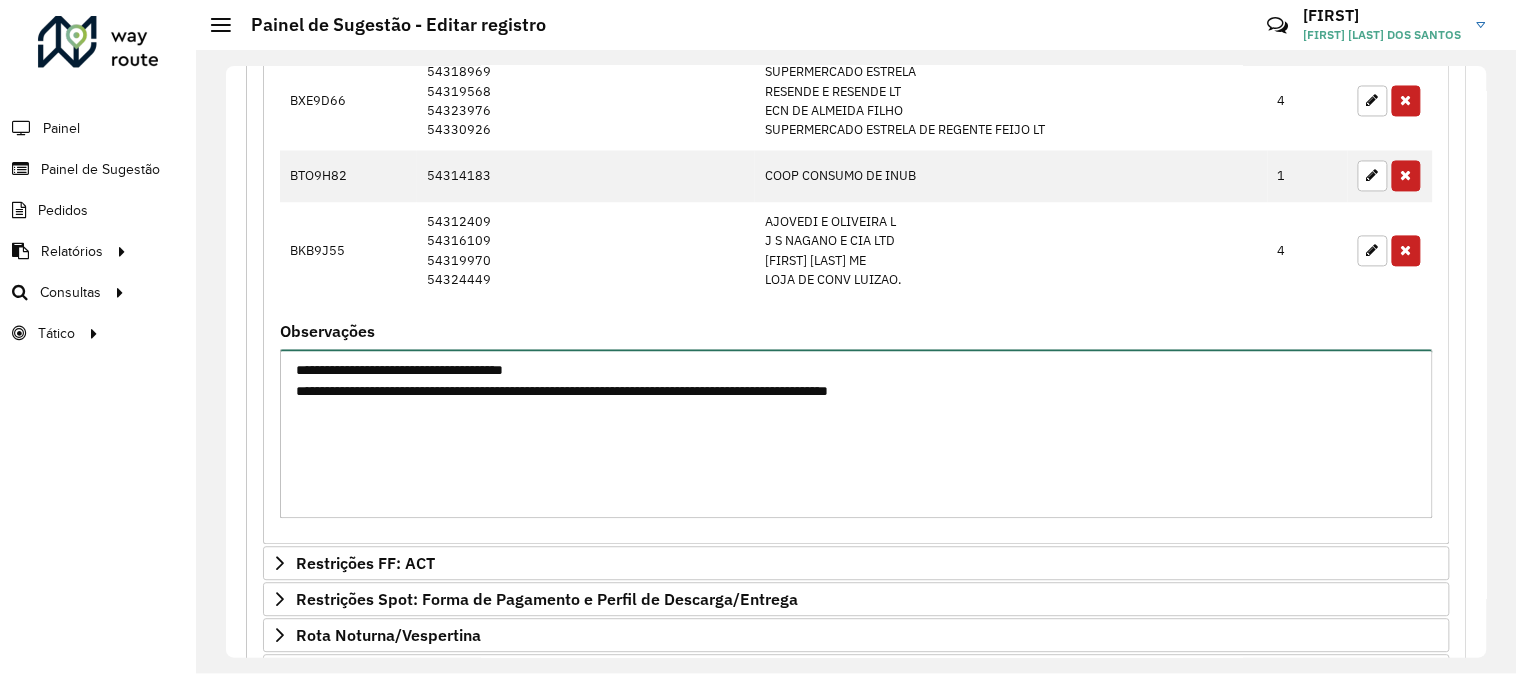 click on "**********" at bounding box center (856, 434) 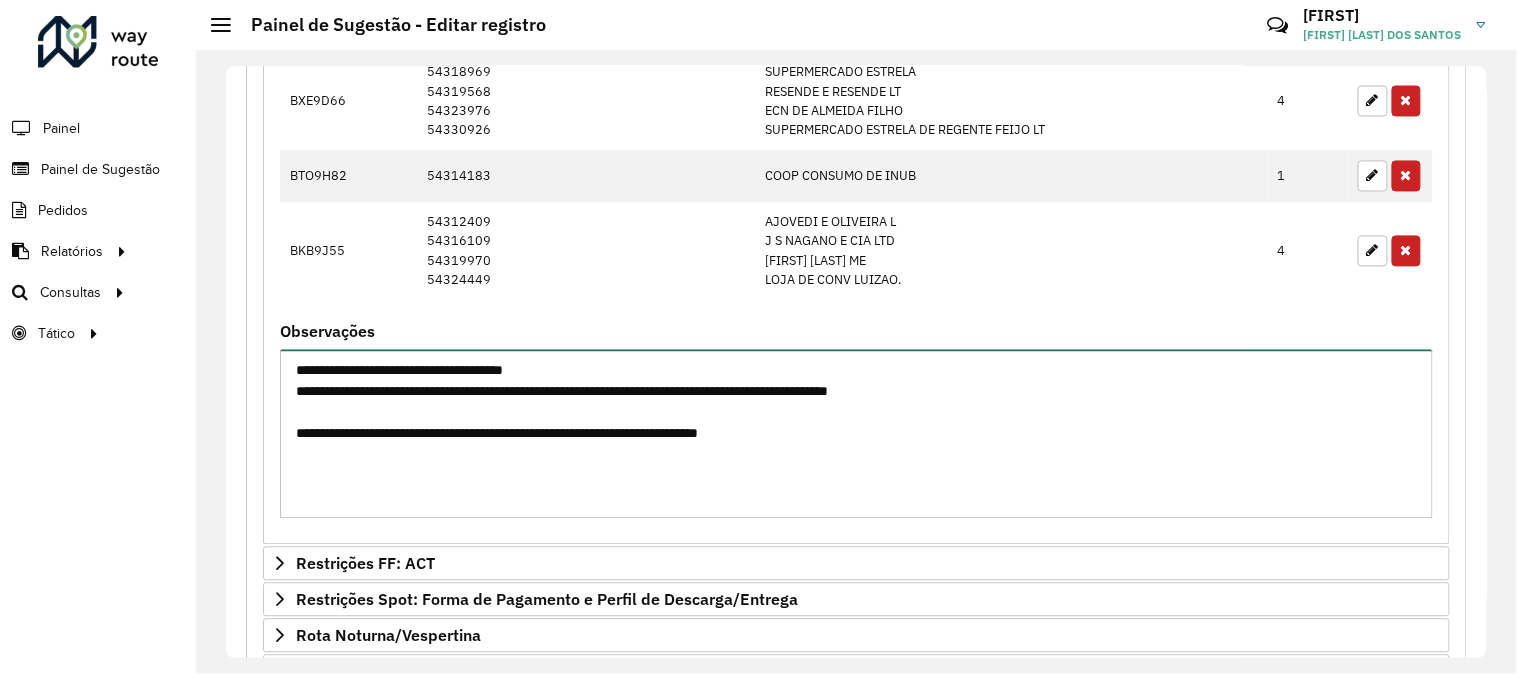 scroll, scrollTop: 1223, scrollLeft: 0, axis: vertical 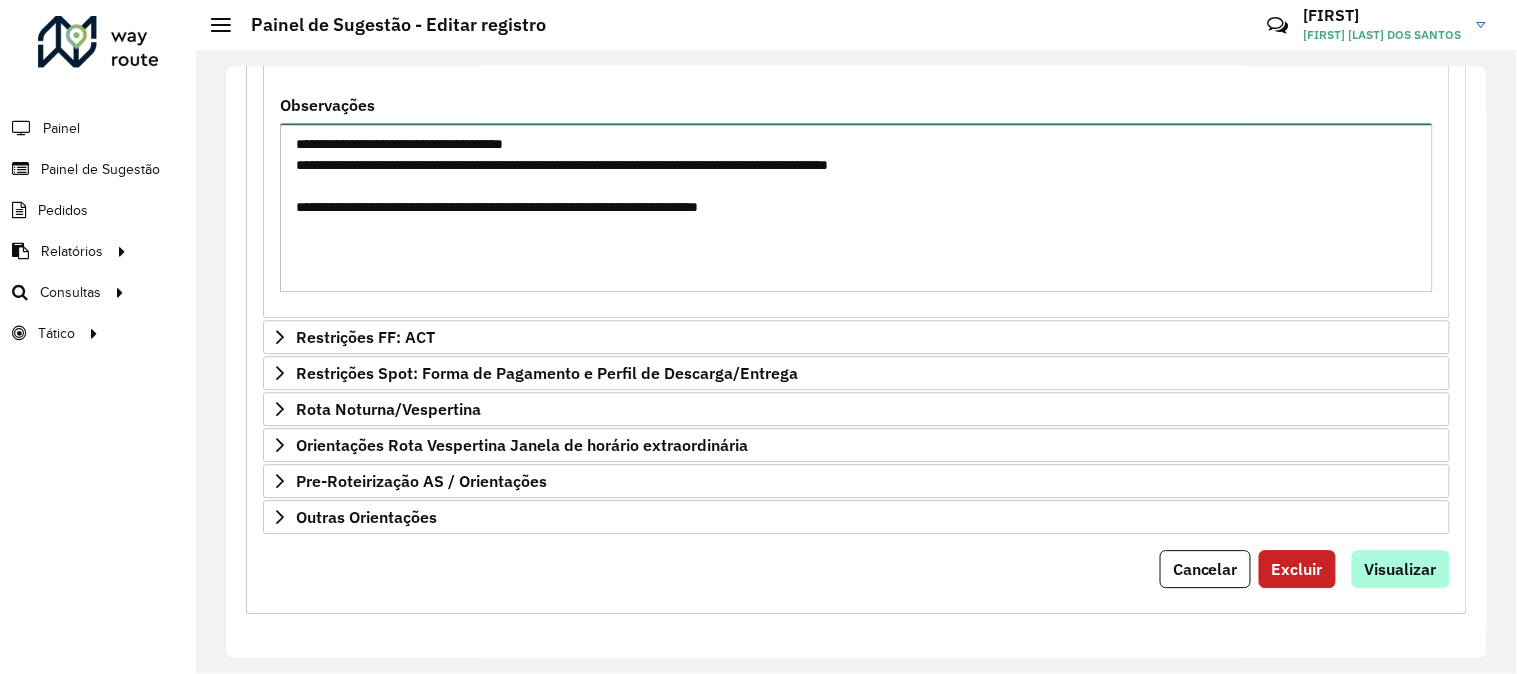 type on "**********" 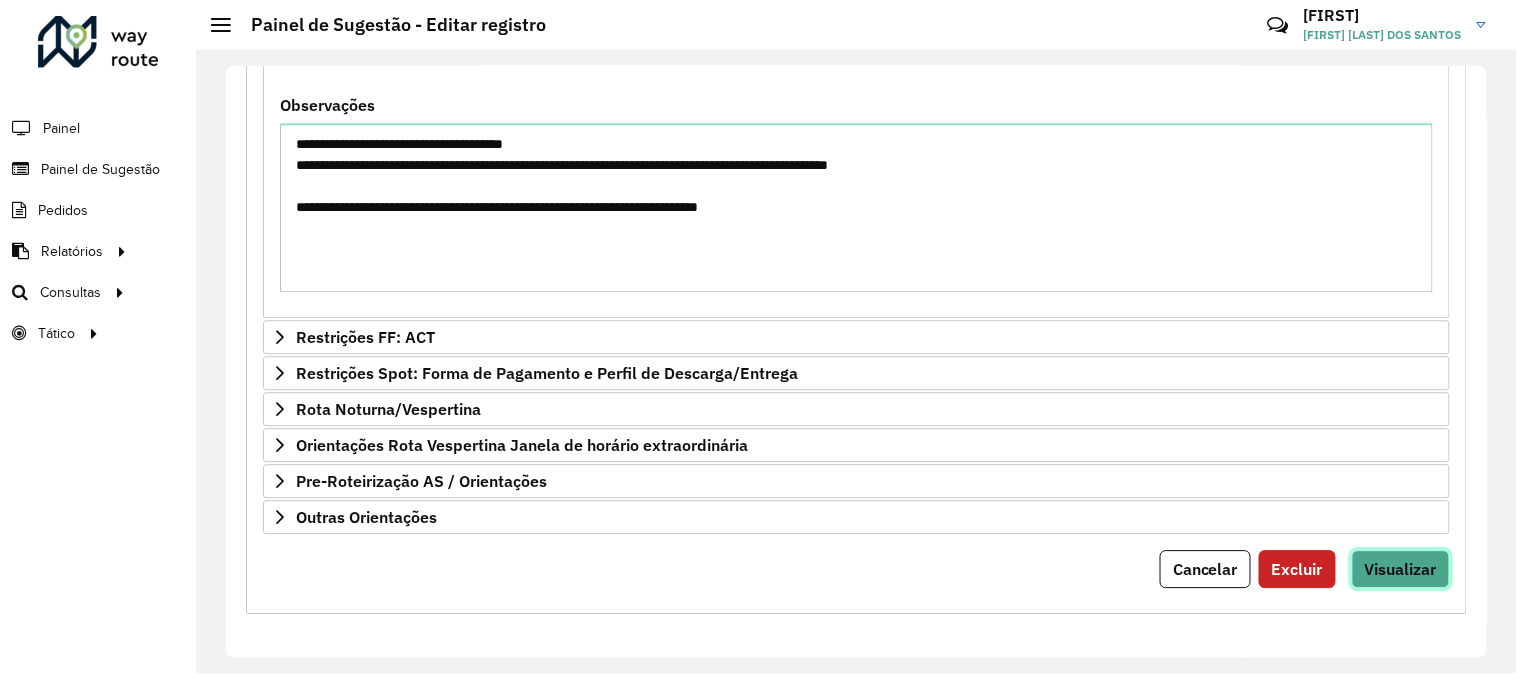 click on "Visualizar" at bounding box center (1401, 569) 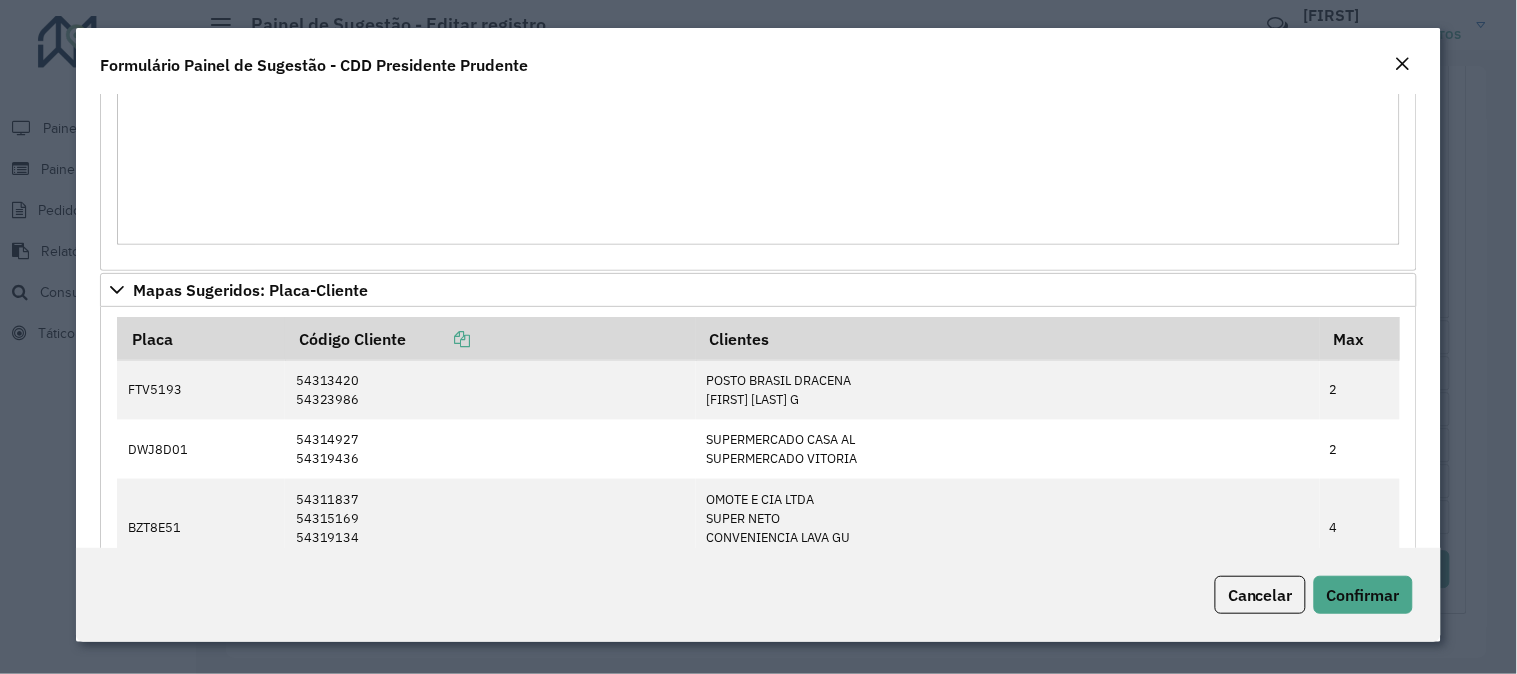 scroll, scrollTop: 555, scrollLeft: 0, axis: vertical 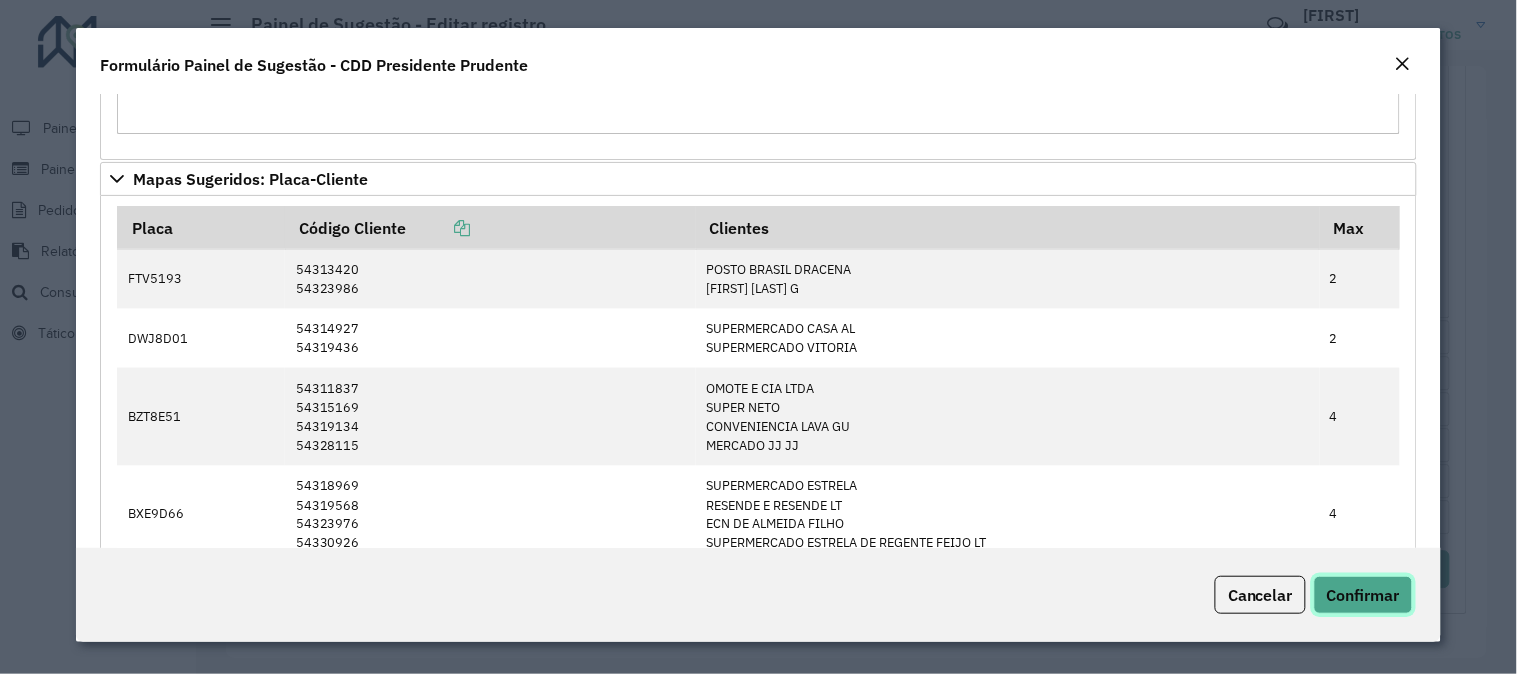 click on "Confirmar" 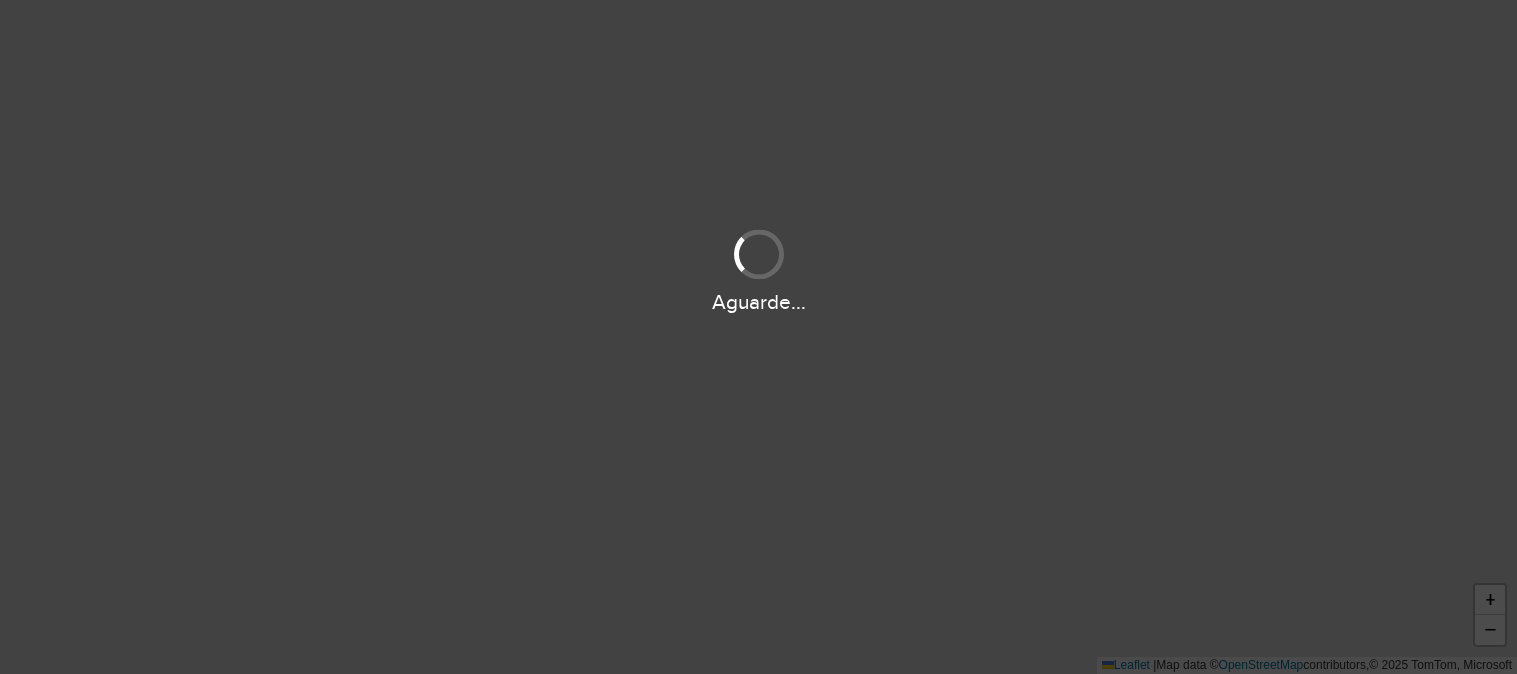 scroll, scrollTop: 0, scrollLeft: 0, axis: both 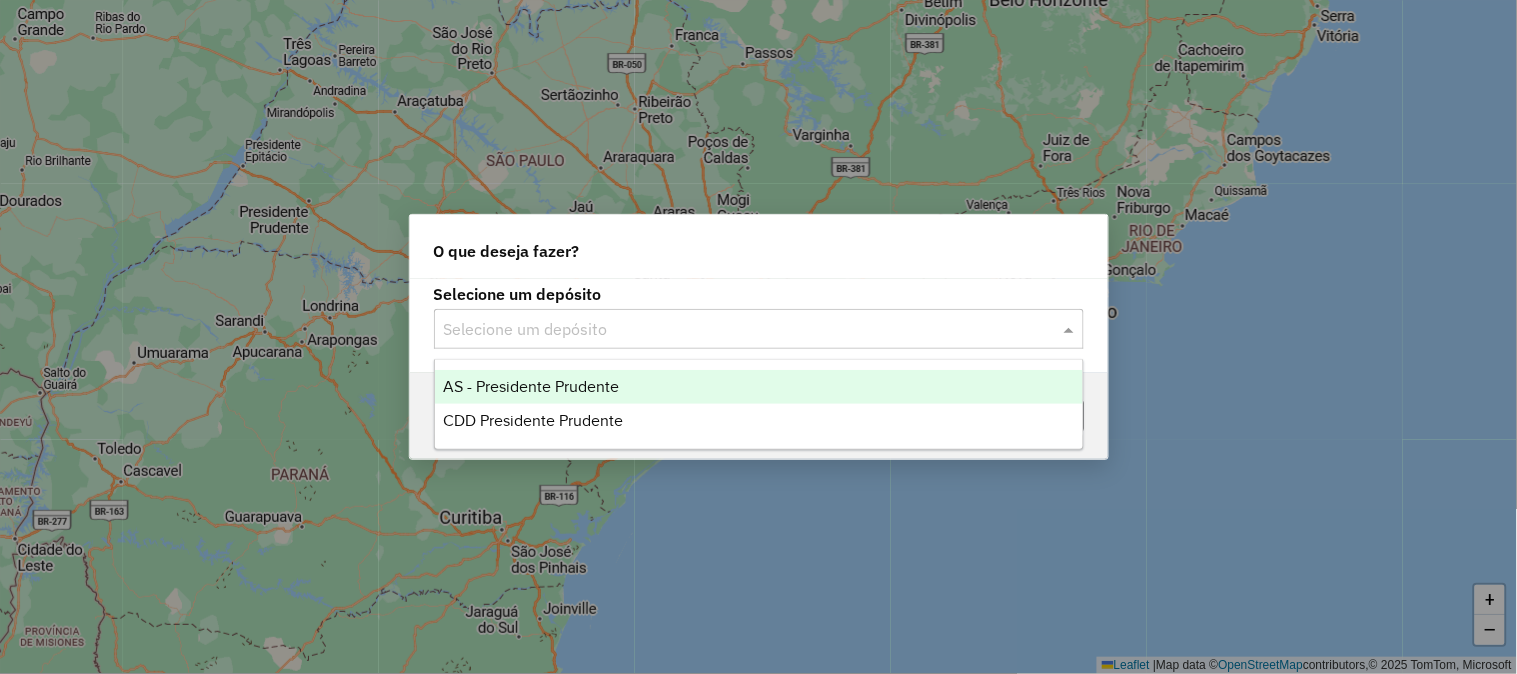 click on "Selecione um depósito" 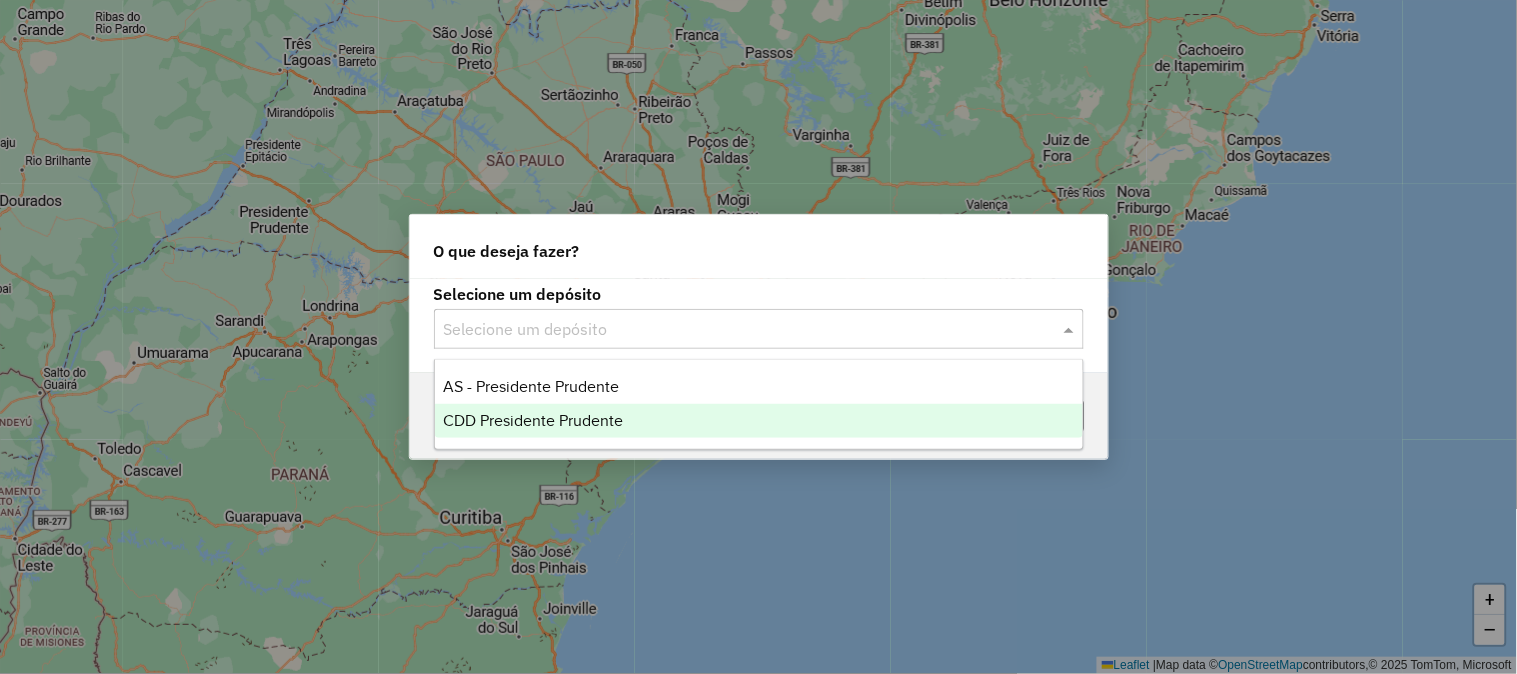 click on "CDD Presidente Prudente" at bounding box center (533, 420) 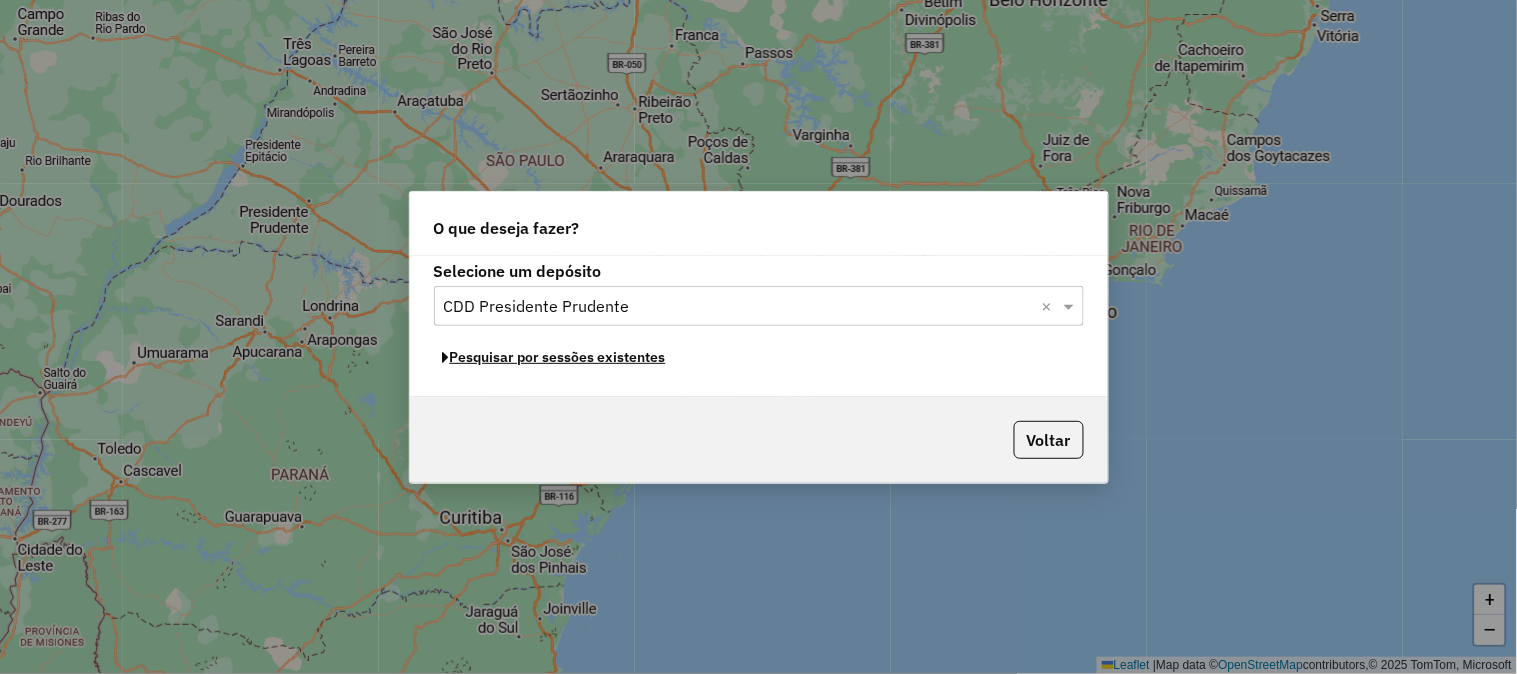 click on "Pesquisar por sessões existentes" 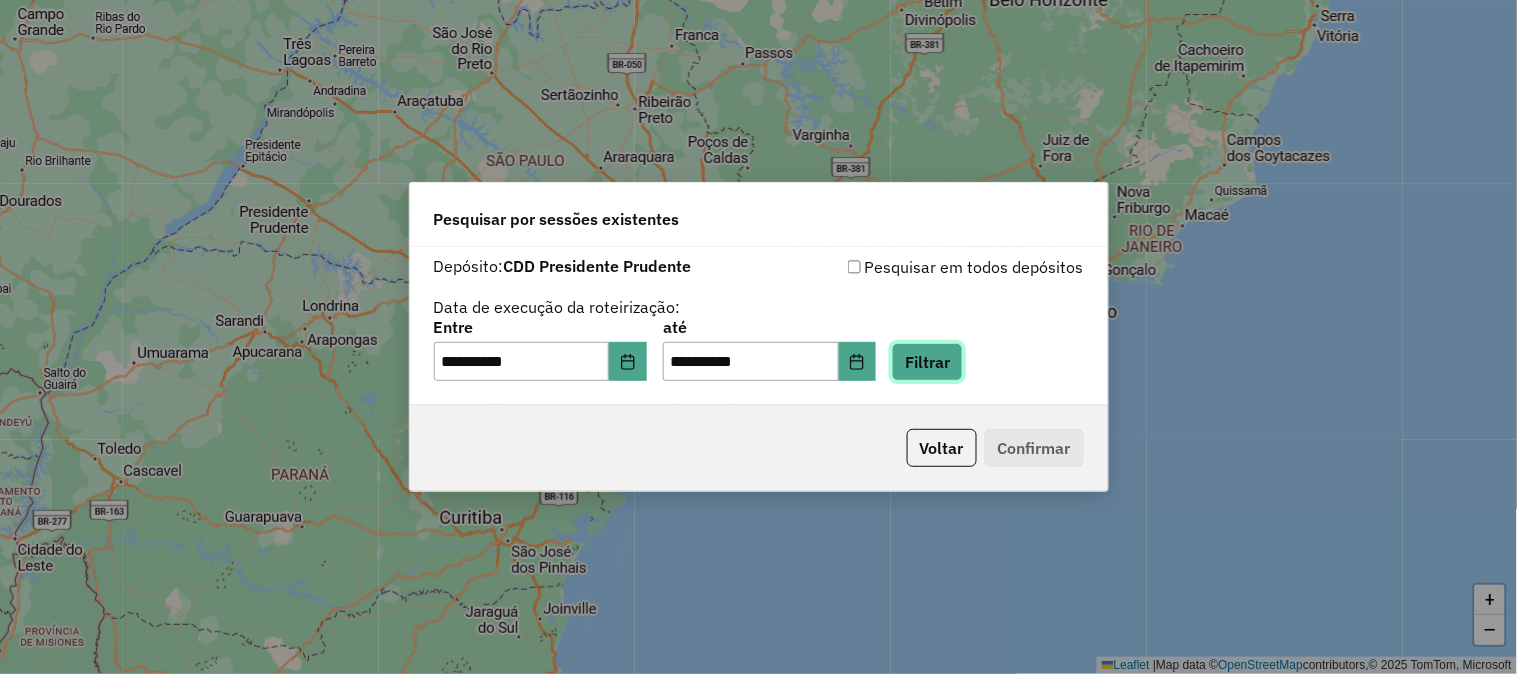 click on "Filtrar" 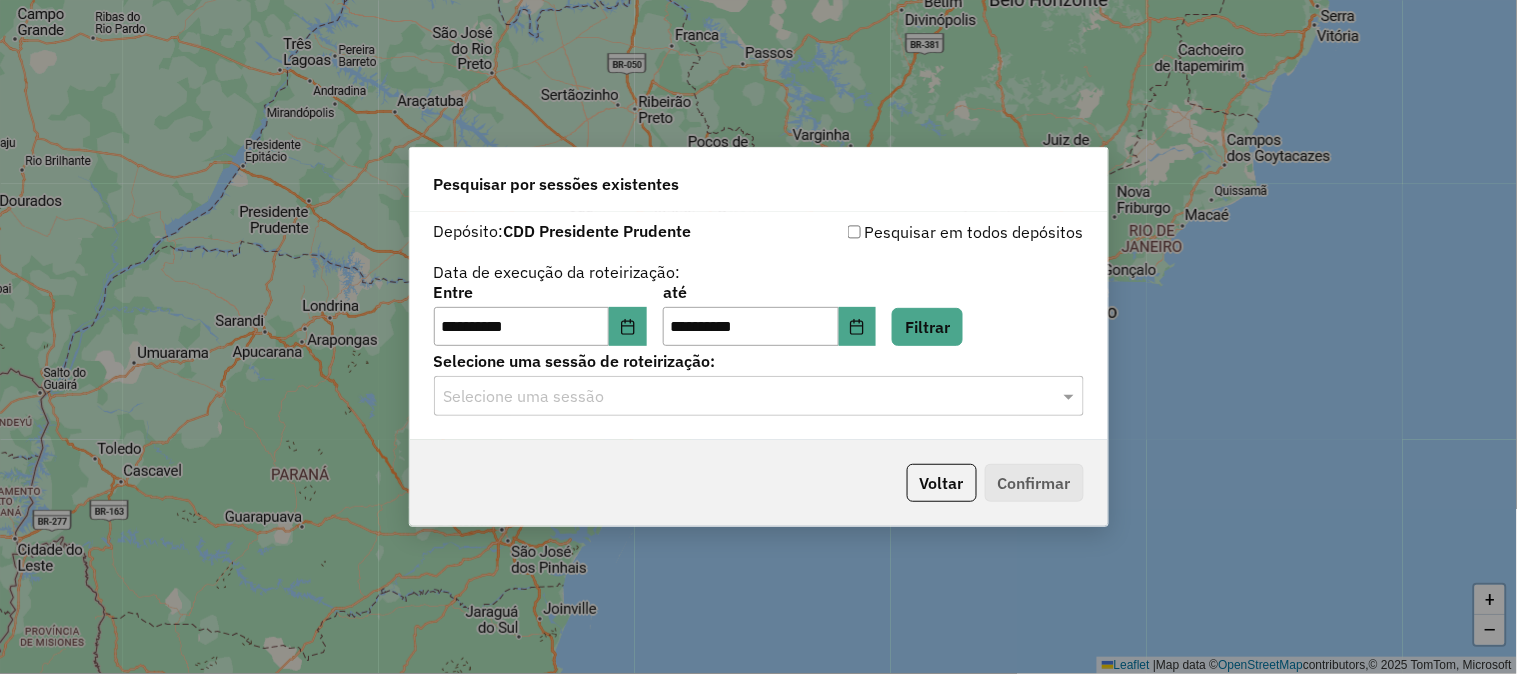 click 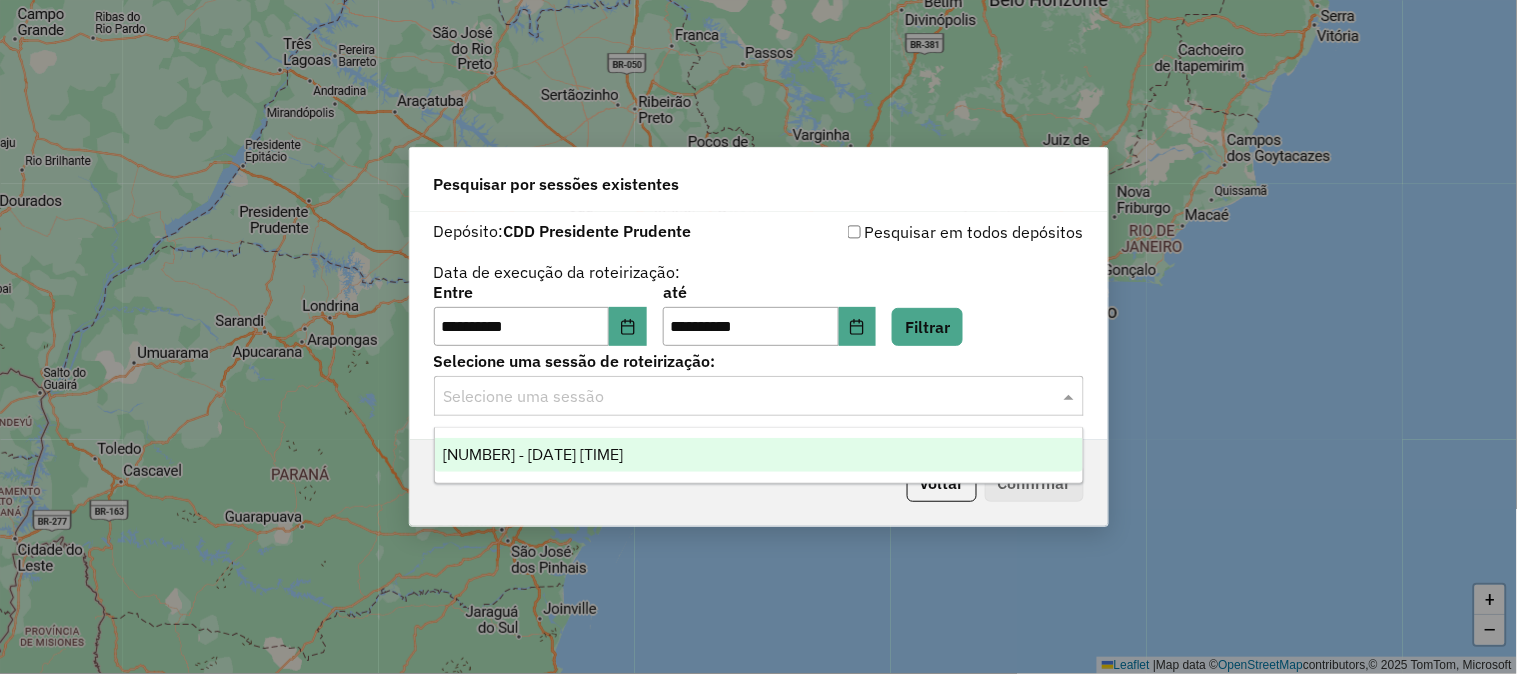 click on "1224759 - 06/08/2025 19:11" at bounding box center [533, 454] 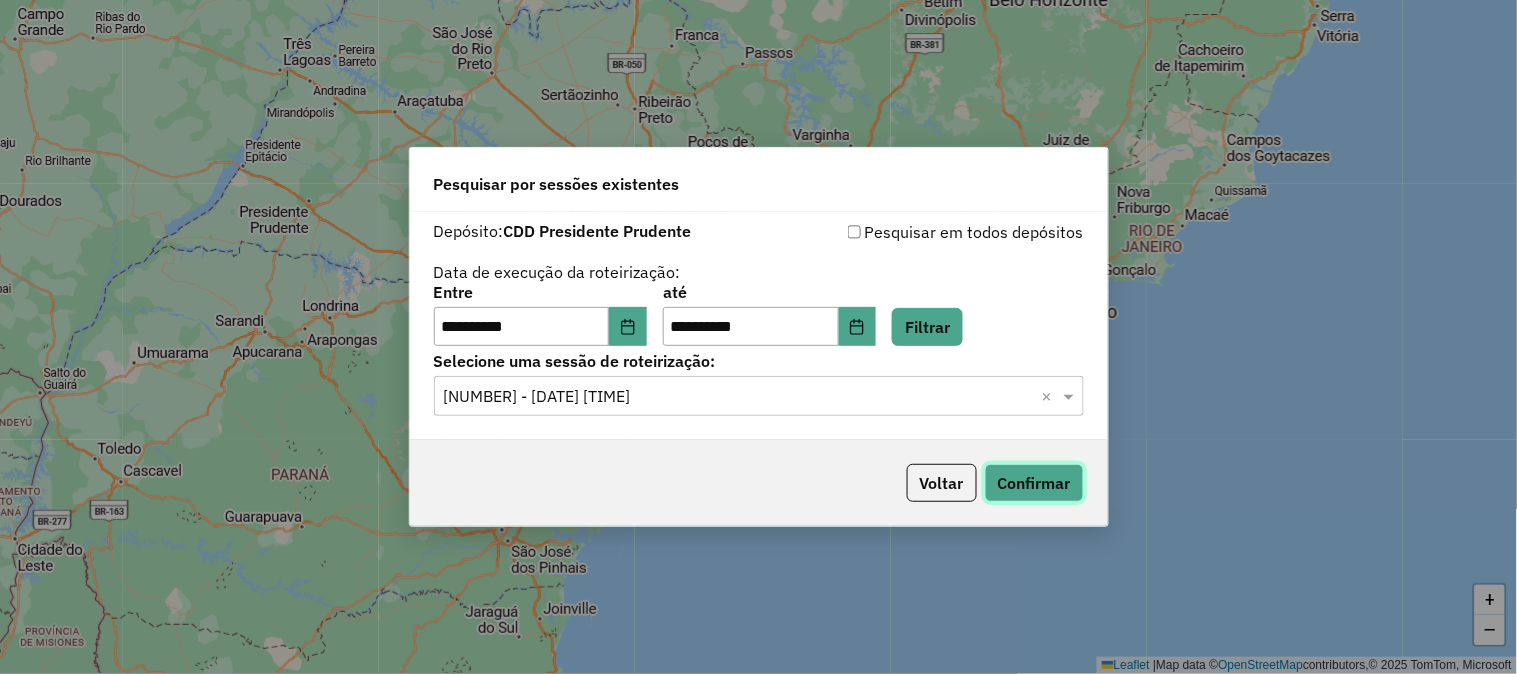 click on "Confirmar" 